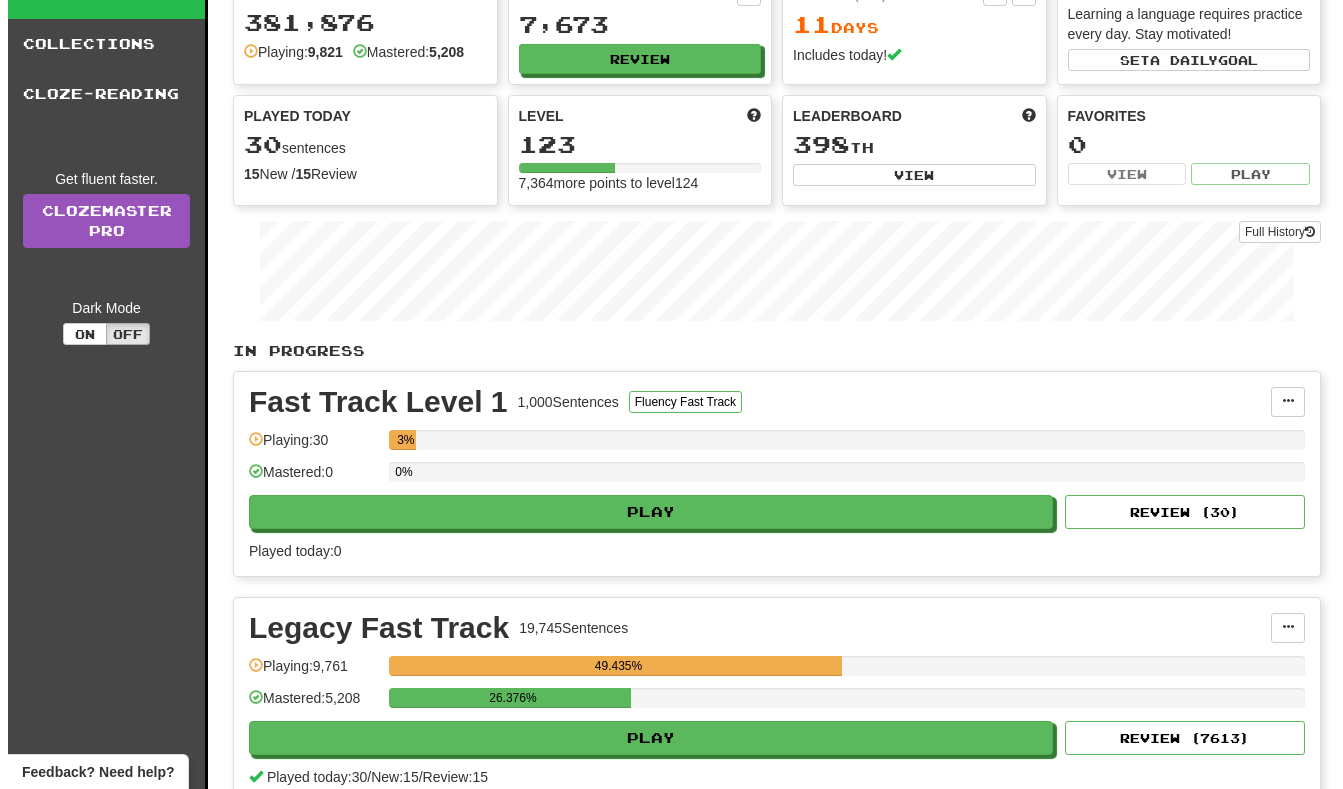 scroll, scrollTop: 0, scrollLeft: 0, axis: both 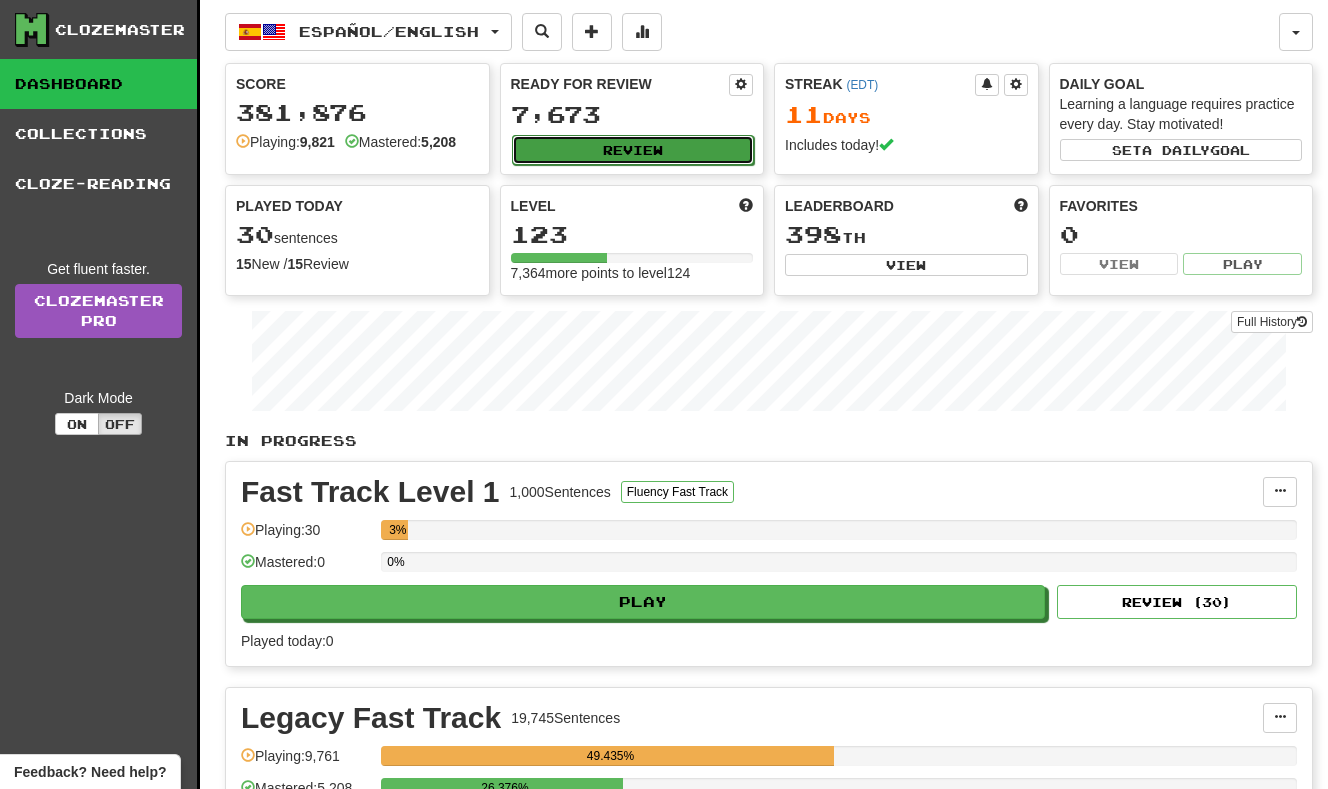 click on "Review" at bounding box center [633, 150] 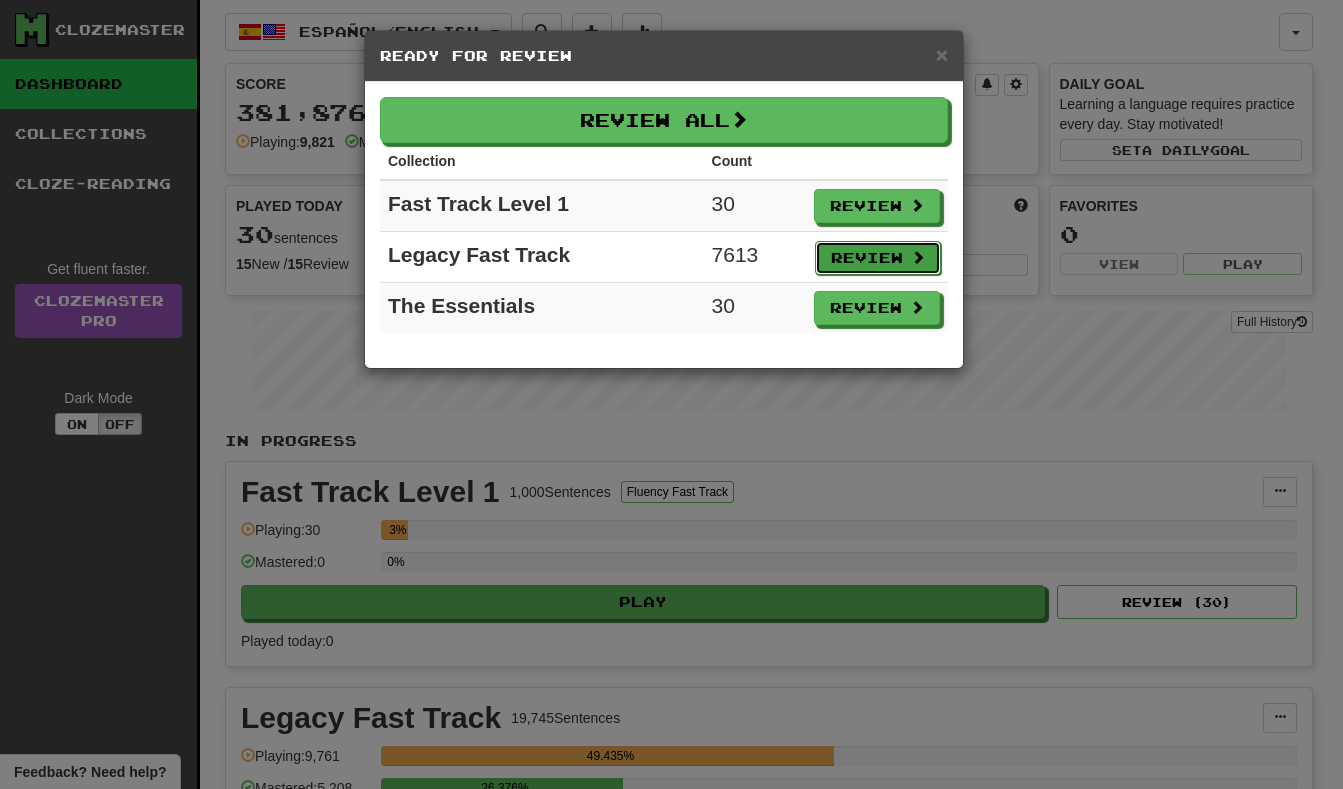 click on "Review" at bounding box center [878, 258] 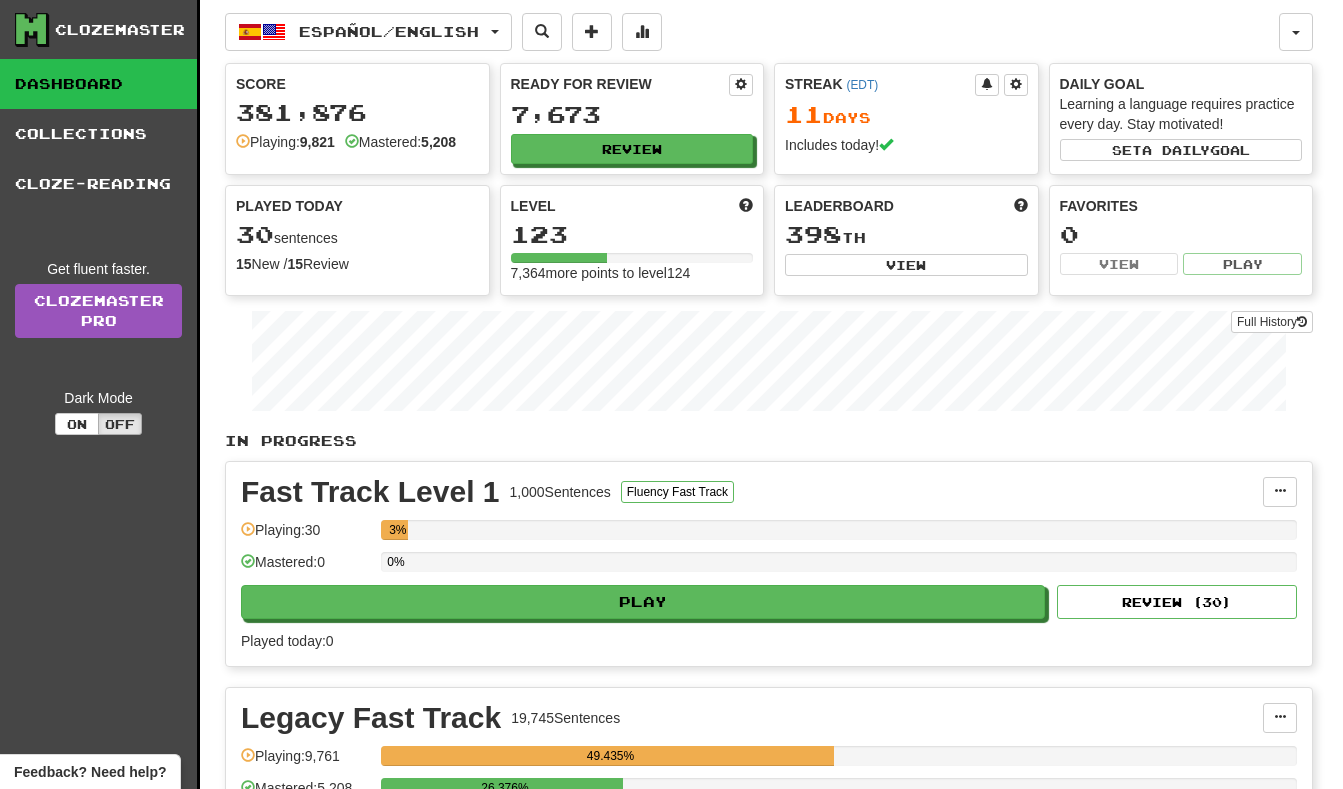 select on "**" 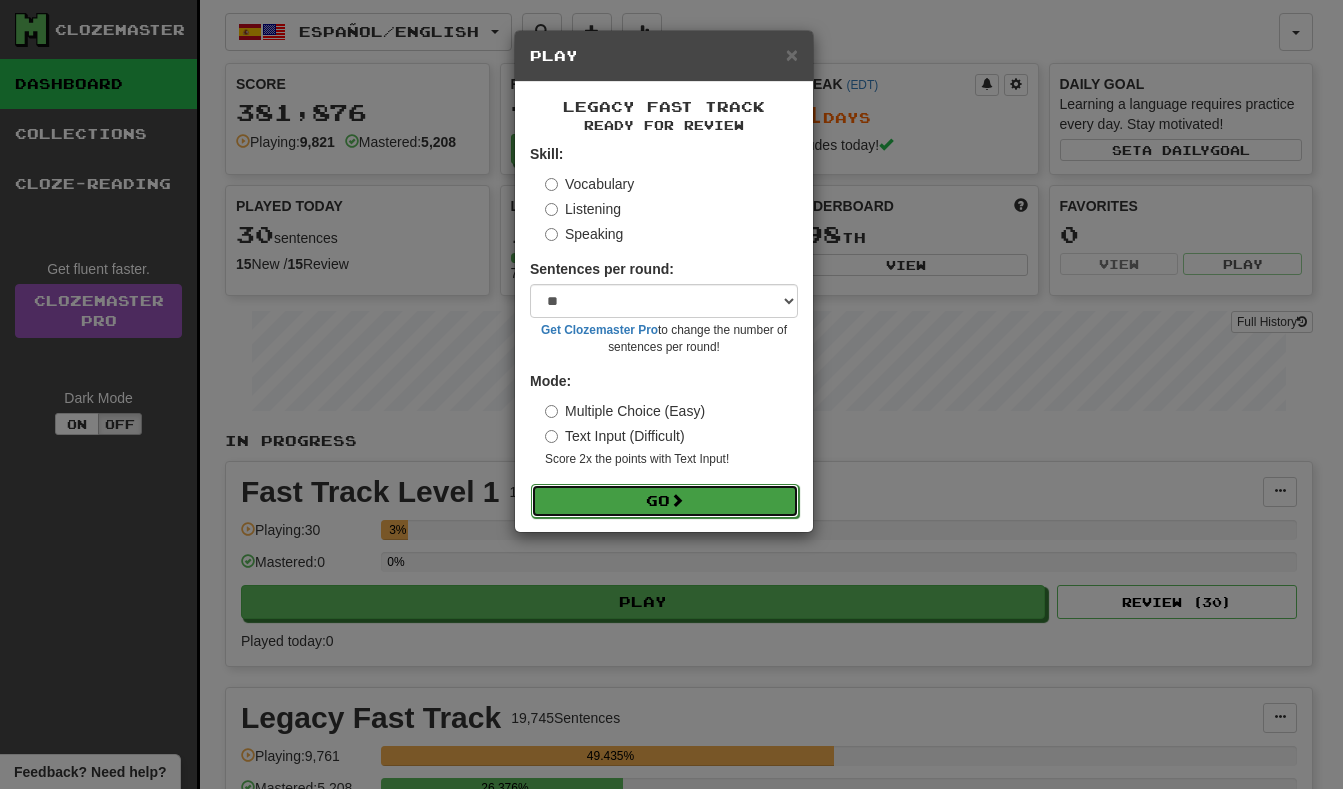 click on "Go" at bounding box center [665, 501] 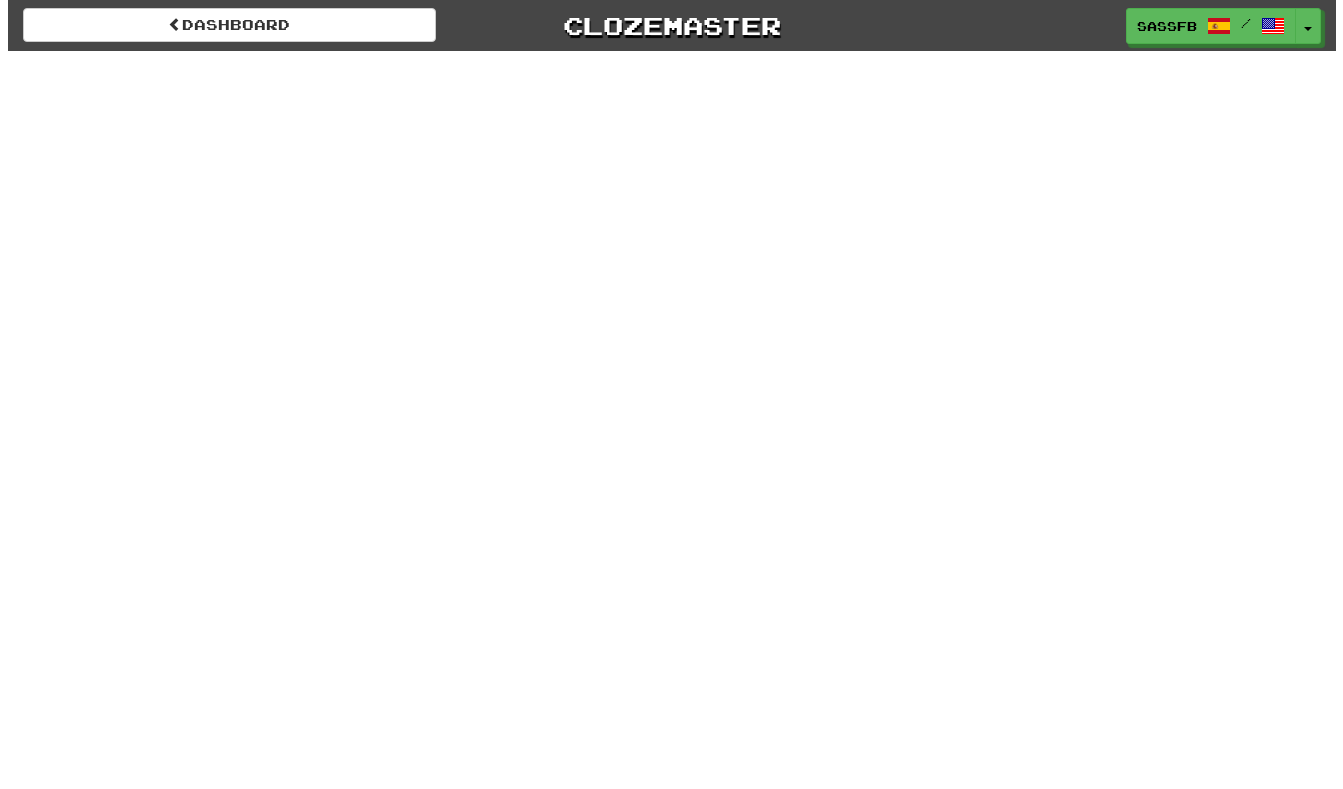scroll, scrollTop: 0, scrollLeft: 0, axis: both 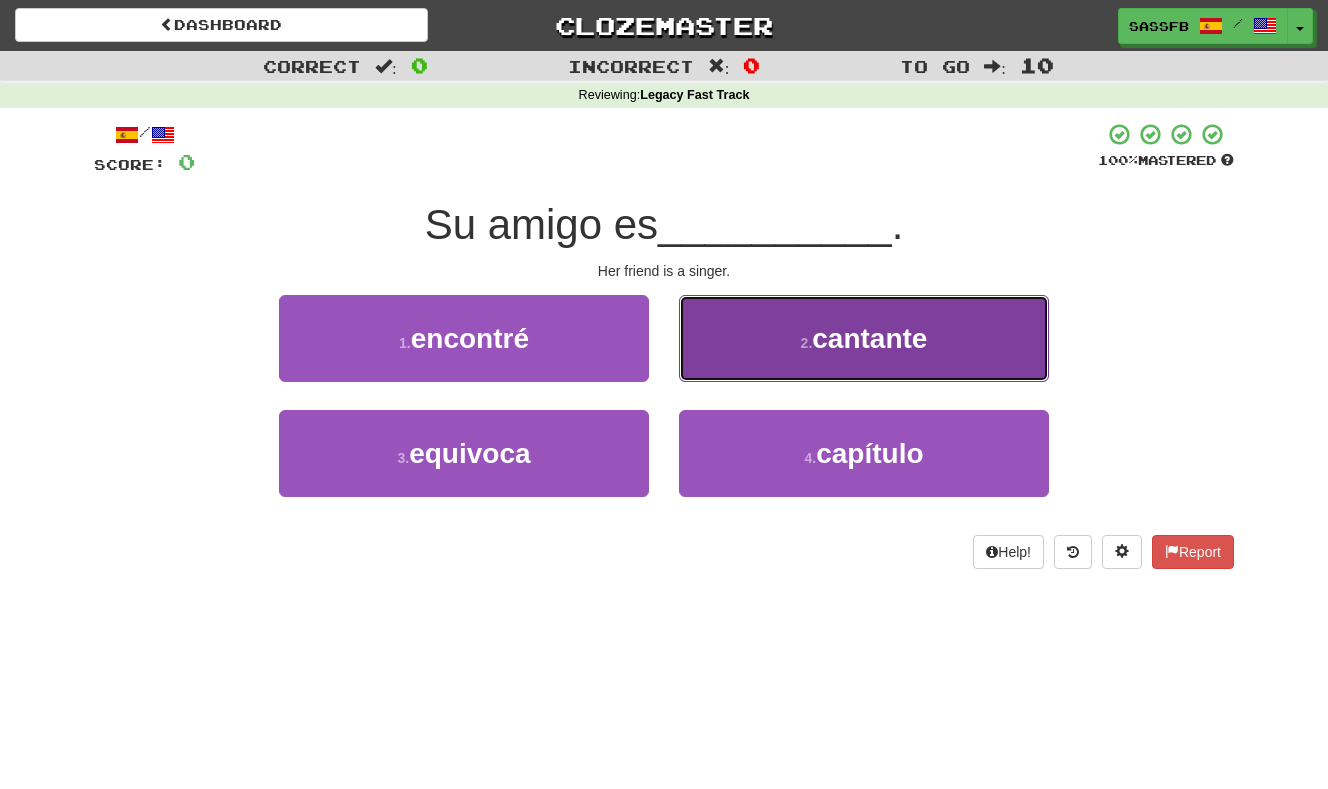 click on "cantante" at bounding box center [869, 338] 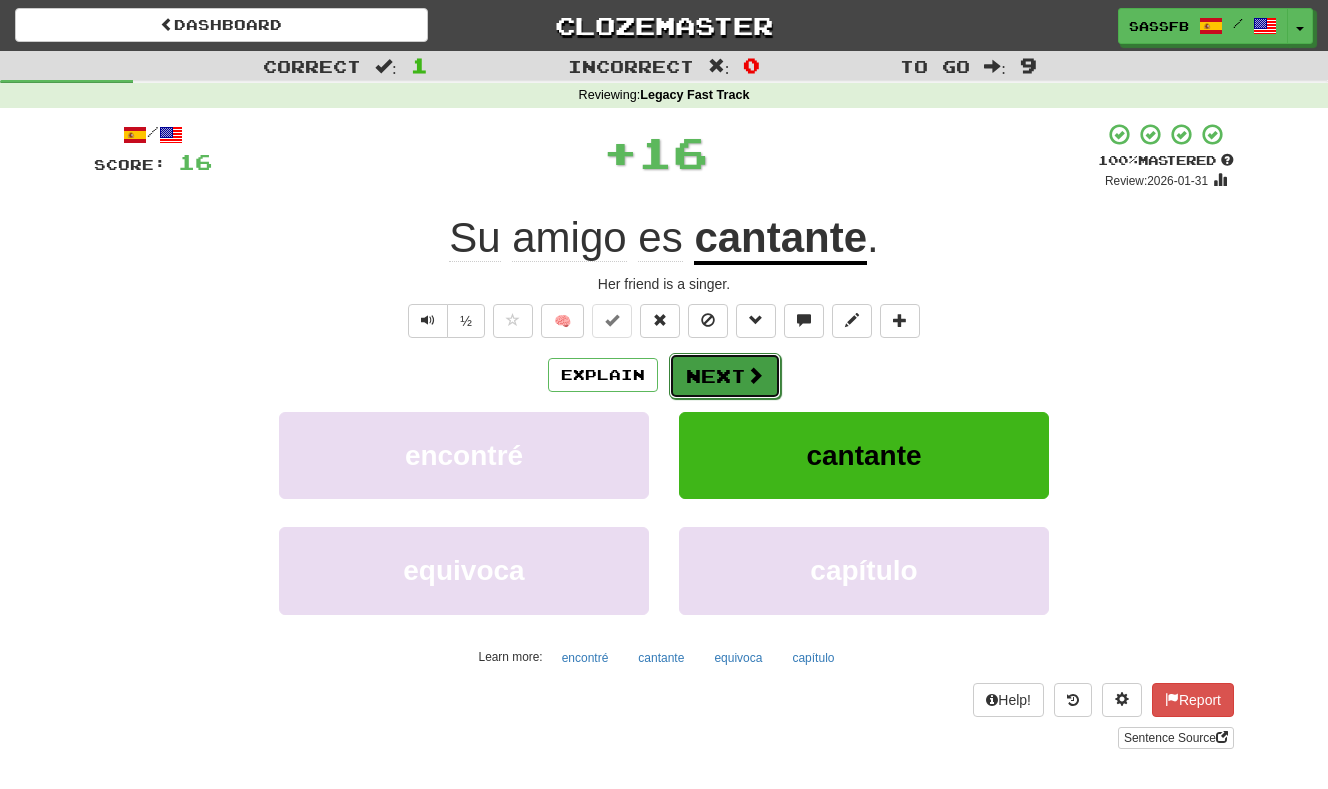 click on "Next" at bounding box center [725, 376] 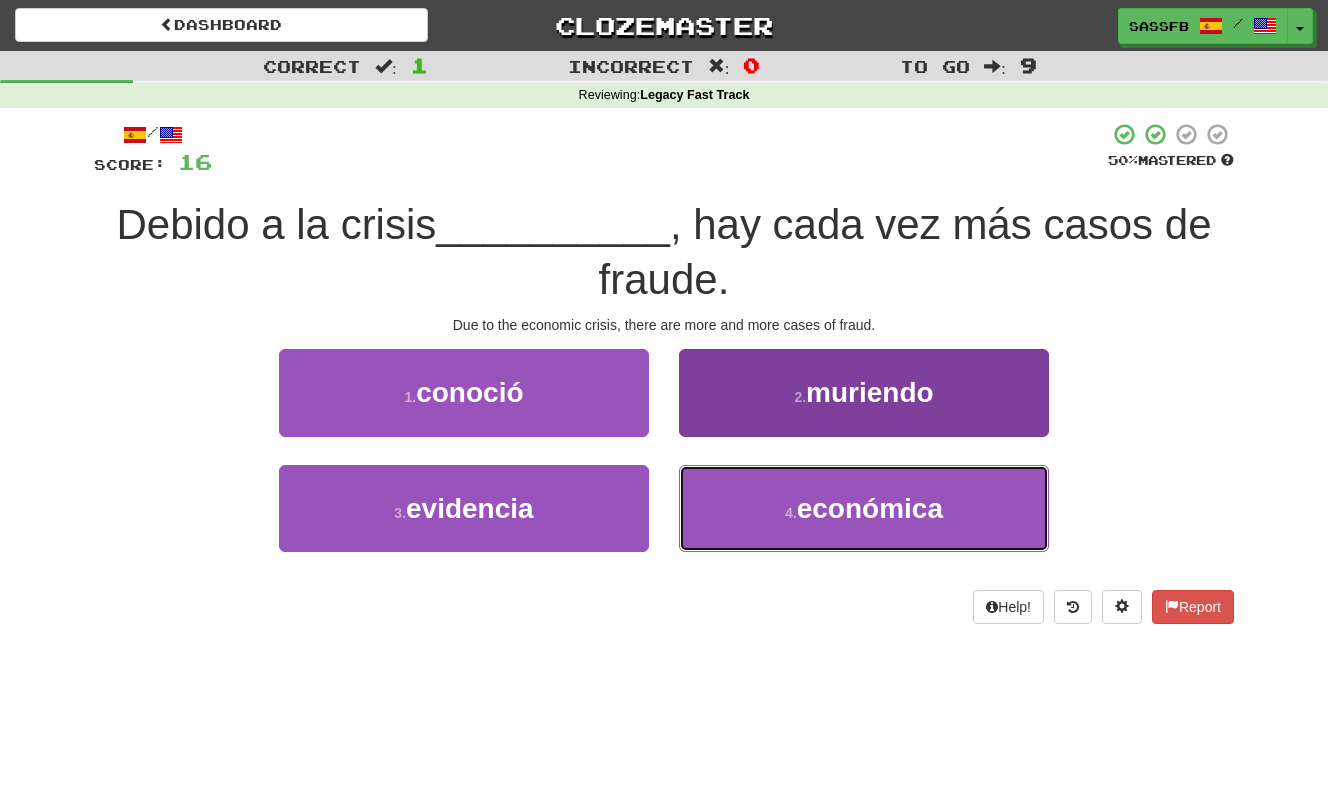click on "4 .  económica" at bounding box center (864, 508) 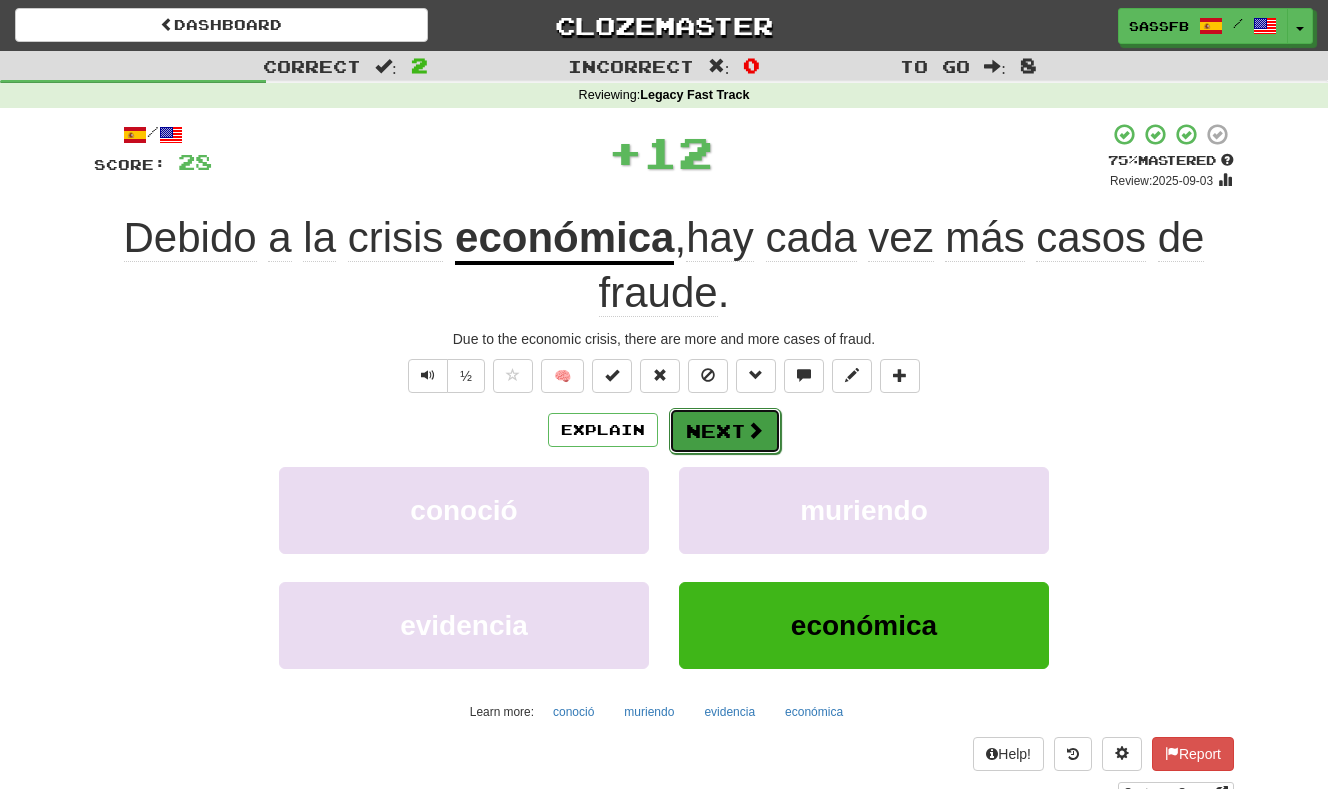 click on "Next" at bounding box center [725, 431] 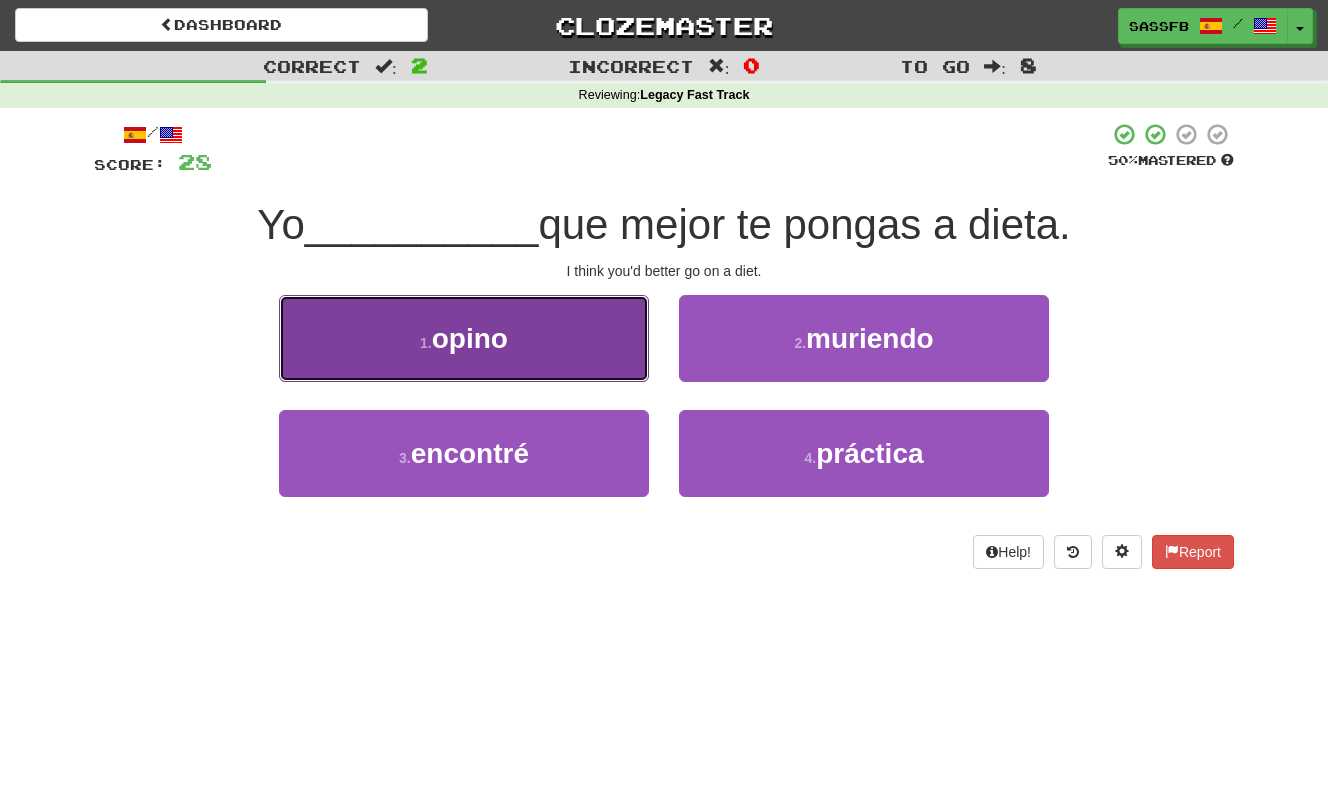 click on "1 . opino" at bounding box center [464, 338] 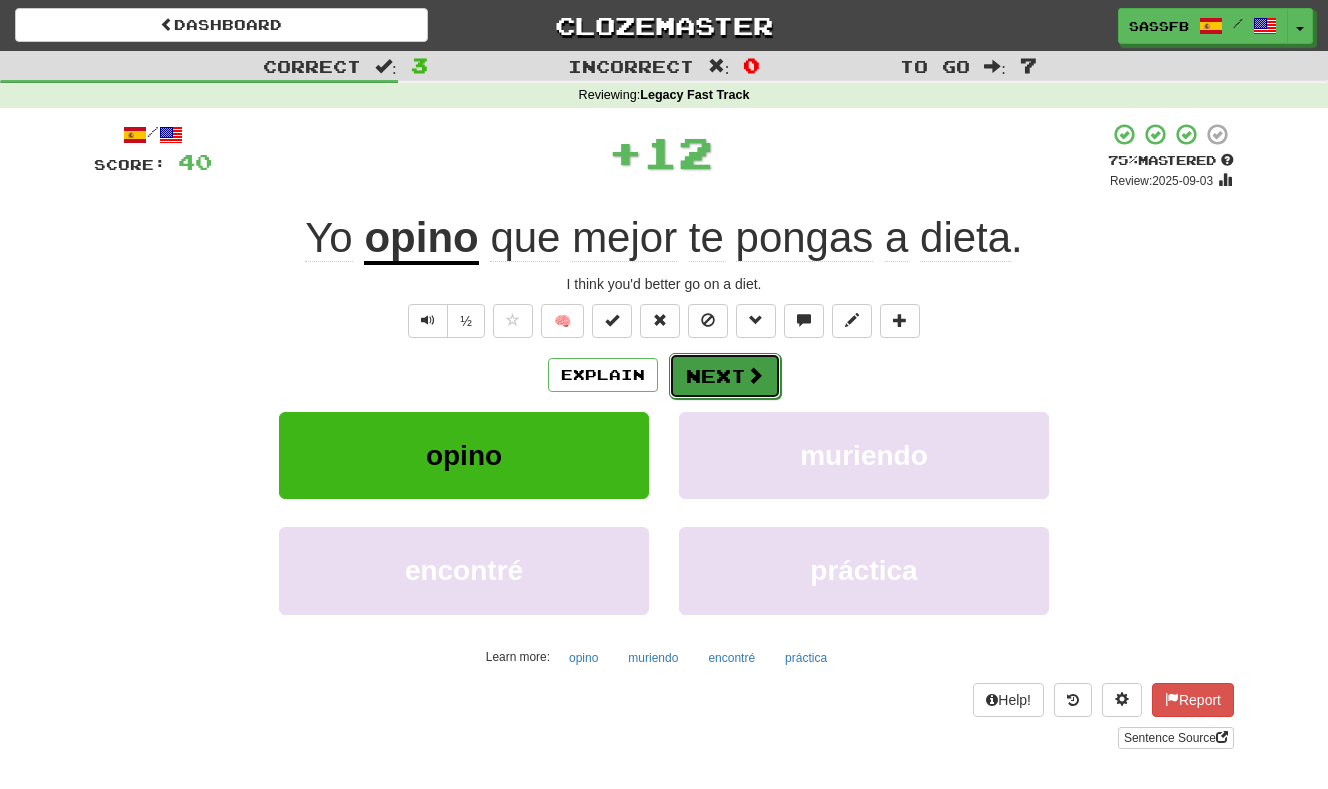 click on "Next" at bounding box center (725, 376) 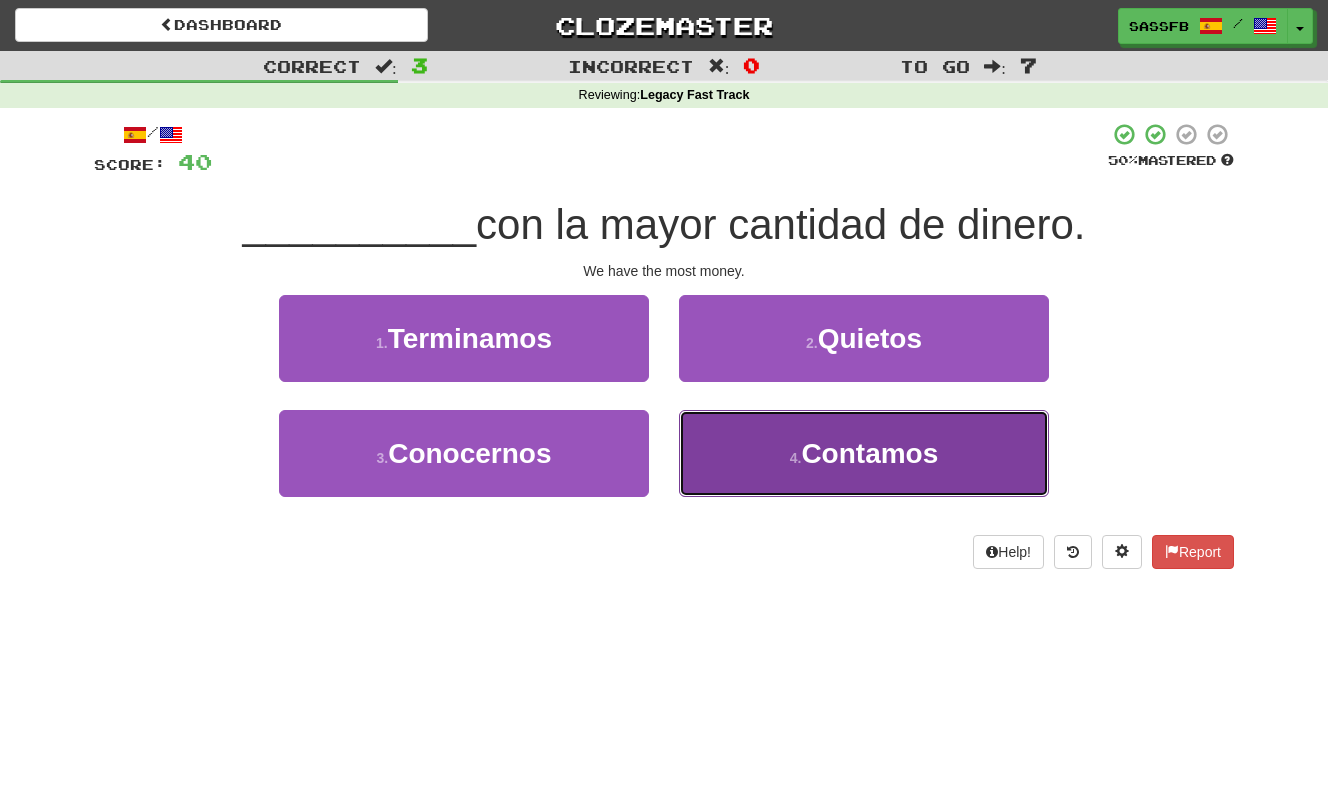 click on "Contamos" at bounding box center (869, 453) 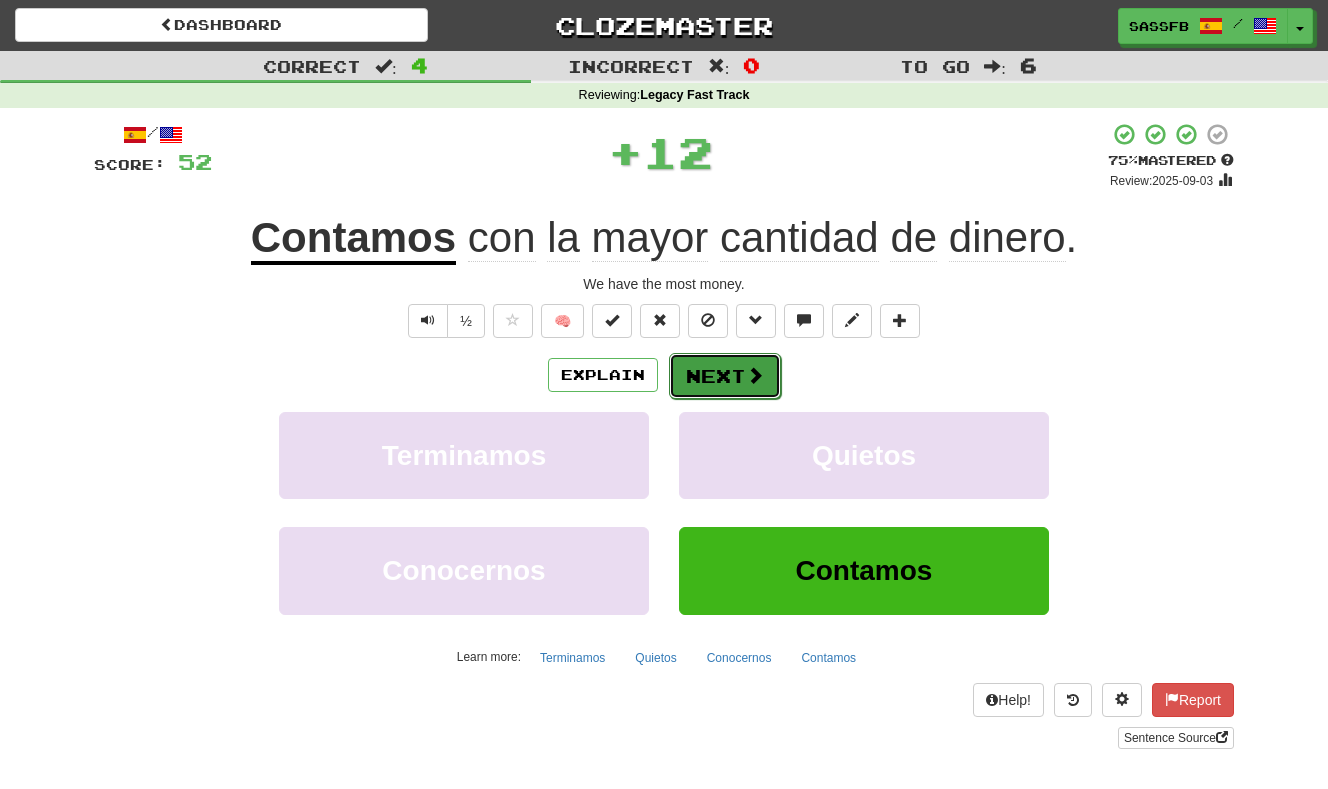 click on "Next" at bounding box center (725, 376) 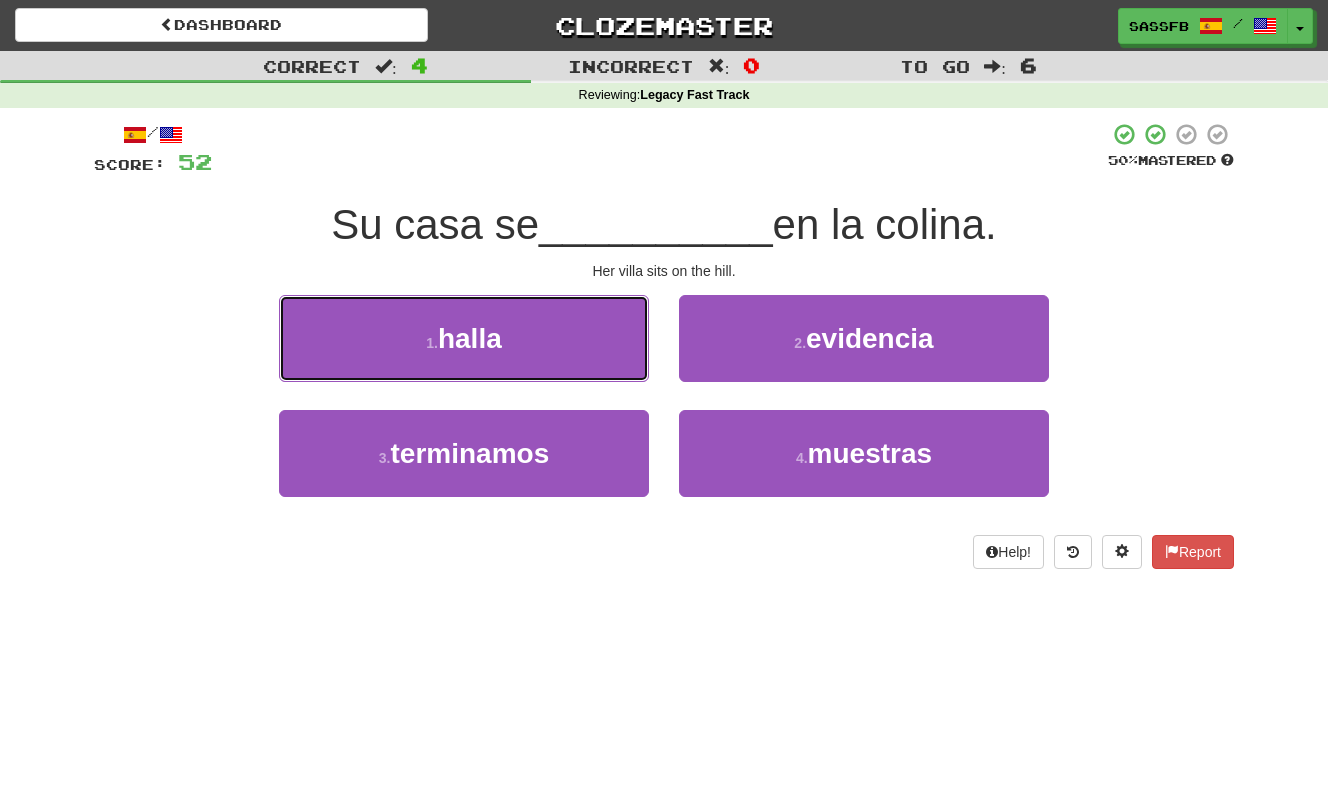 click on "1 . halla" at bounding box center [464, 338] 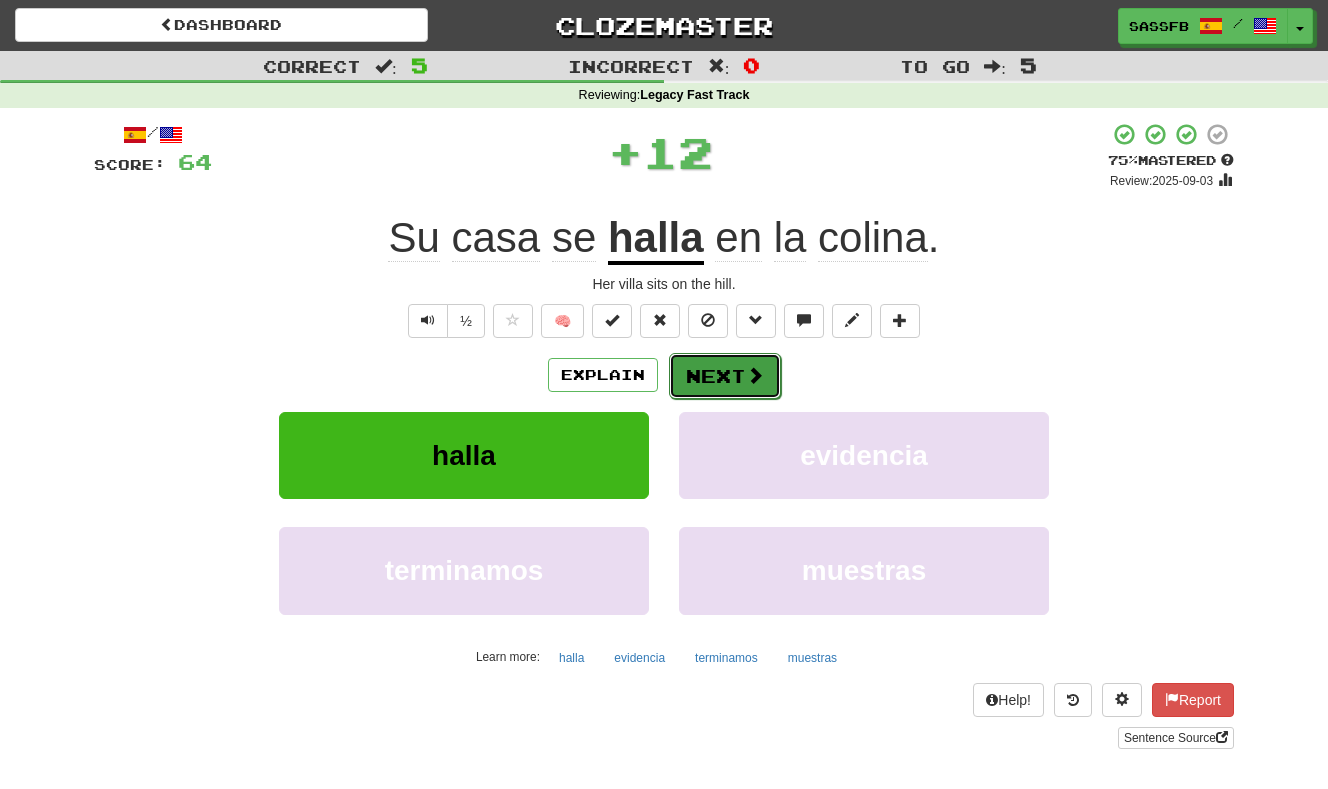 click on "Next" at bounding box center [725, 376] 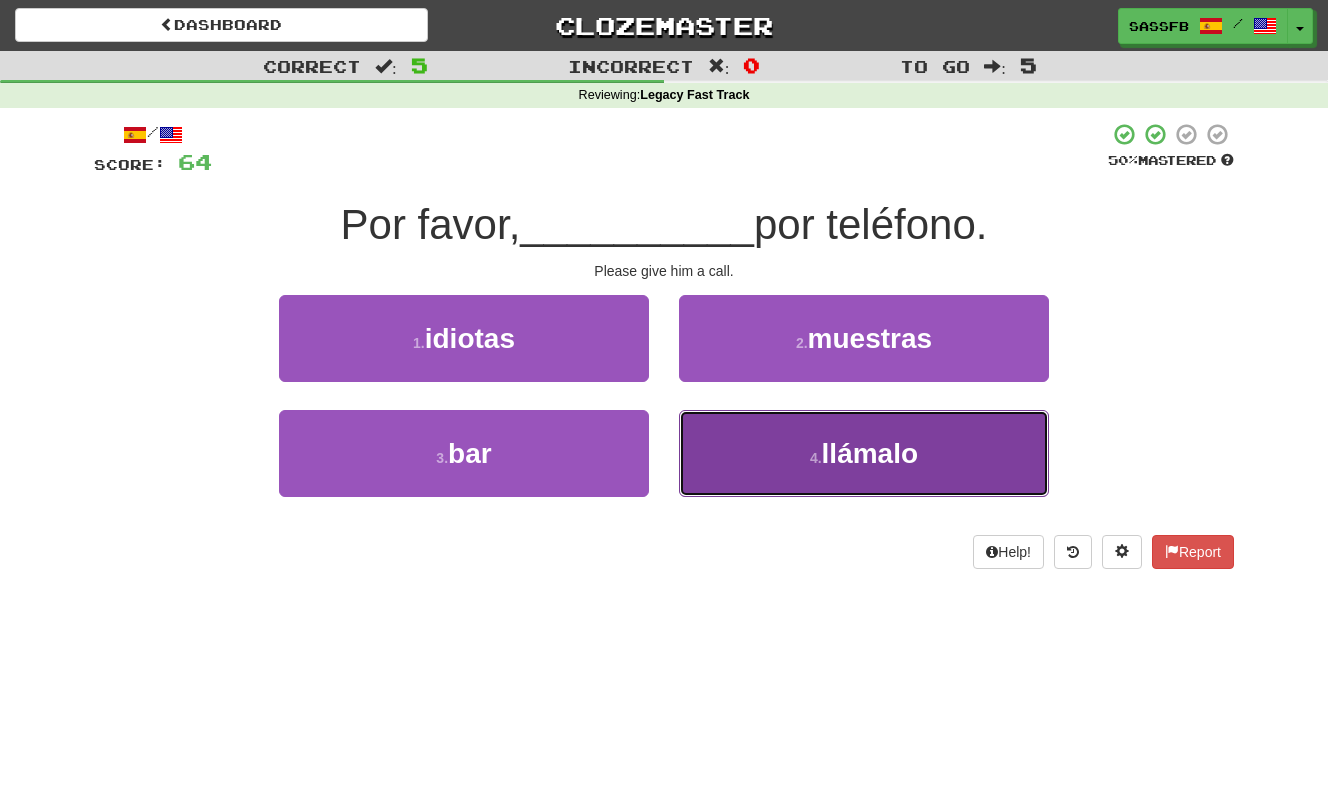 click on "4 . llámalo" at bounding box center [864, 453] 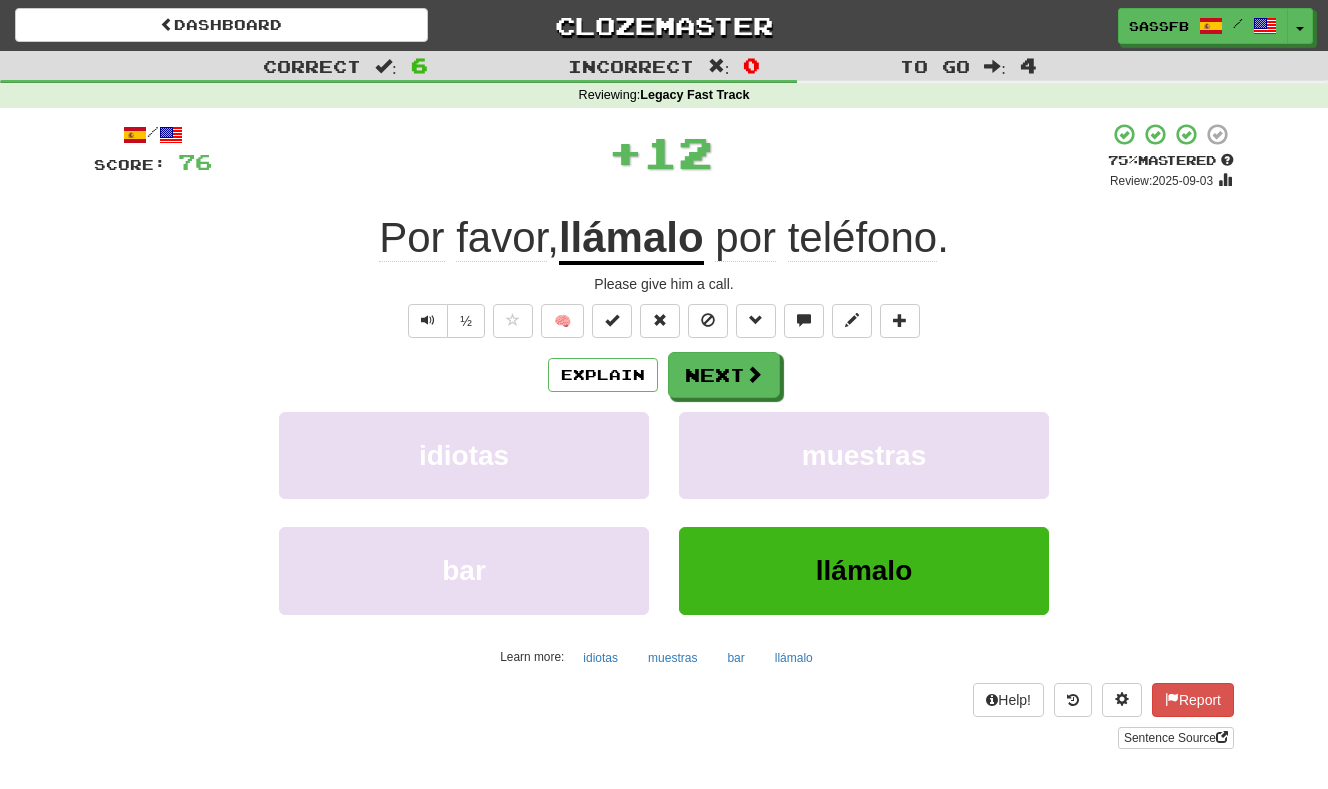 click on "Explain Next idiotas muestras bar llámalo Learn more: idiotas muestras bar llámalo" at bounding box center (664, 512) 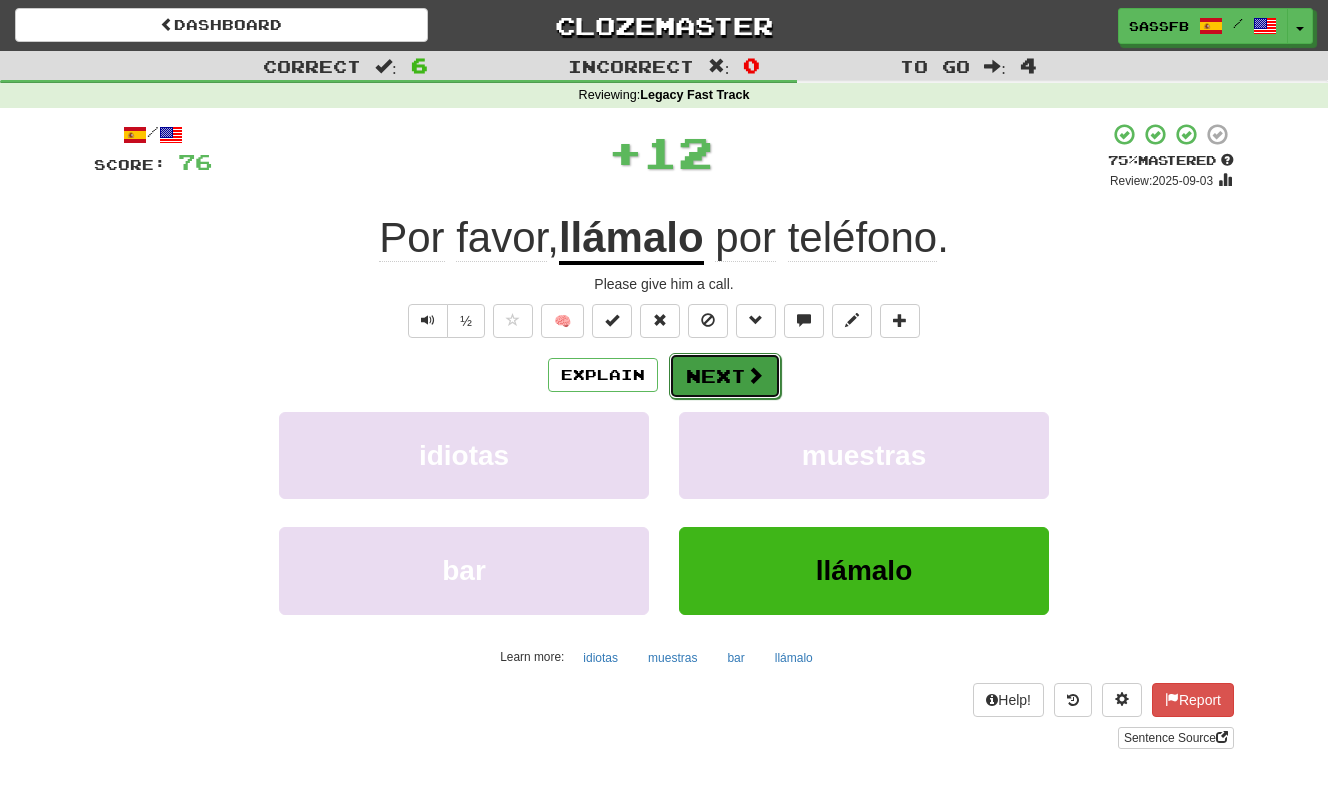 click on "Next" at bounding box center [725, 376] 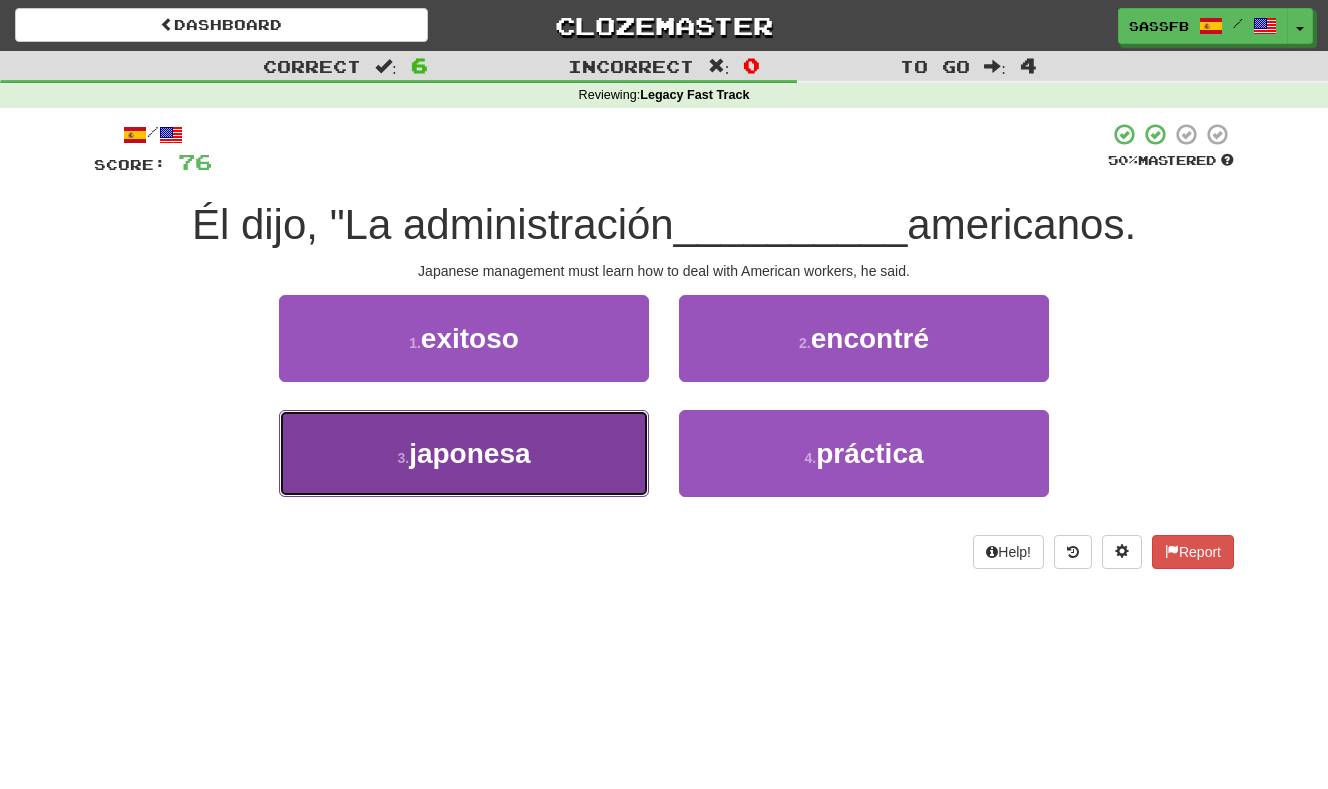 click on "japonesa" at bounding box center [469, 453] 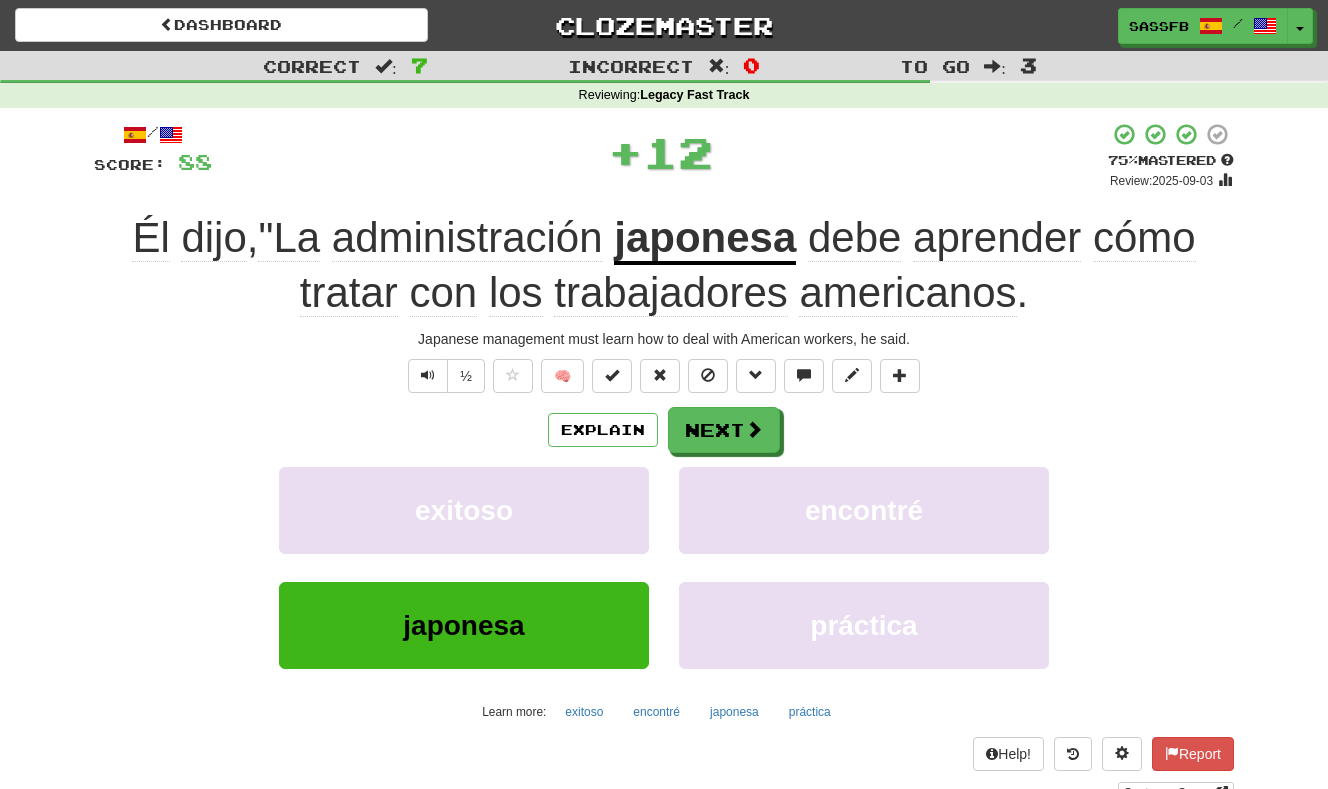 click on "Explain Next exitoso encontré japonesa práctica Learn more: exitoso encontré japonesa práctica" at bounding box center (664, 567) 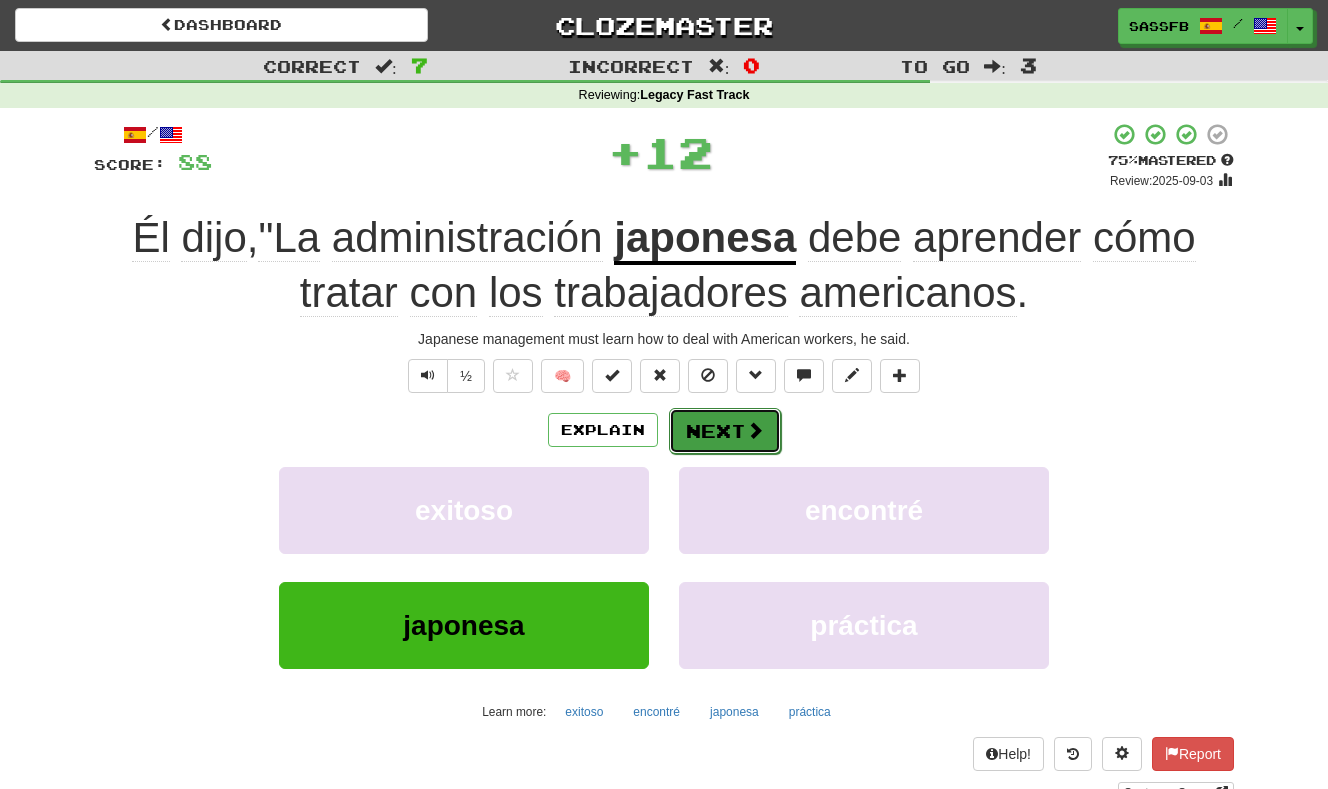 click on "Next" at bounding box center [725, 431] 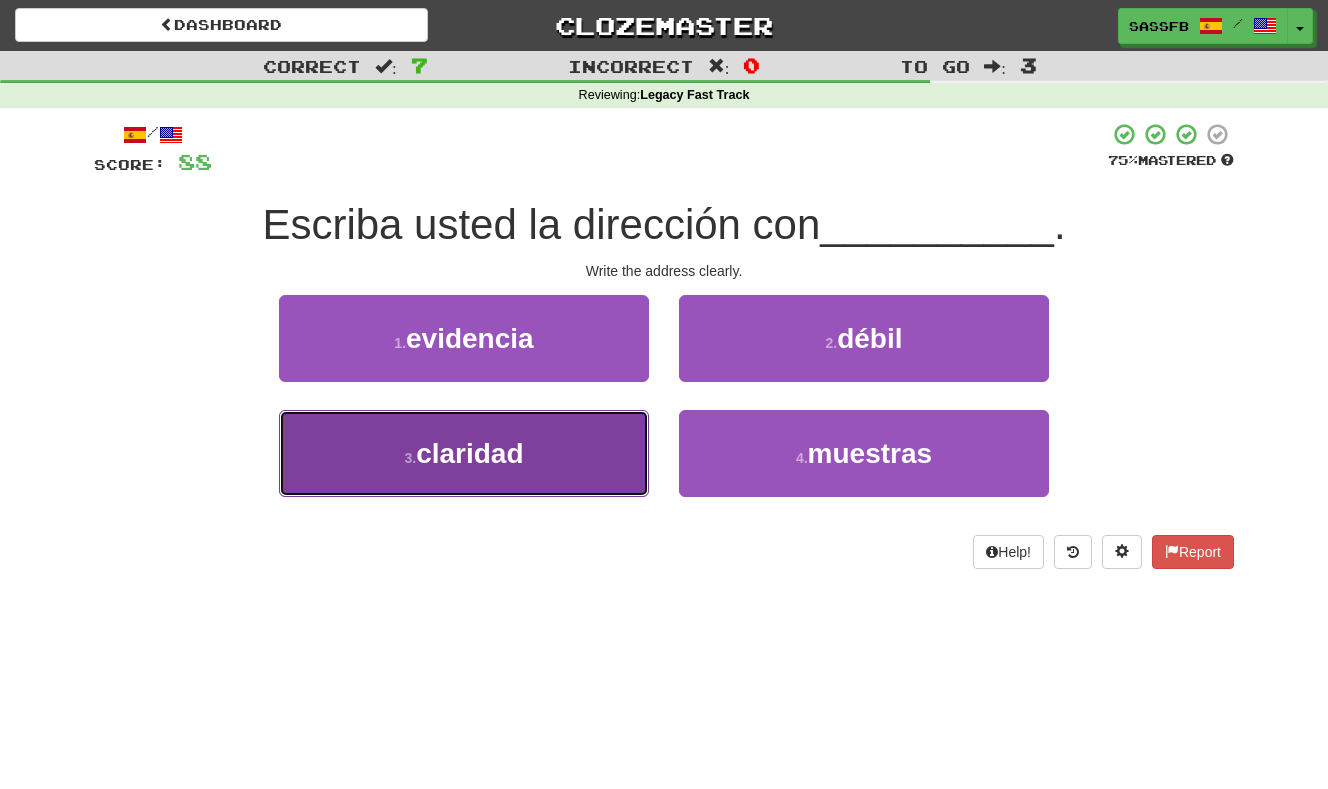 click on "3 . claridad" at bounding box center (464, 453) 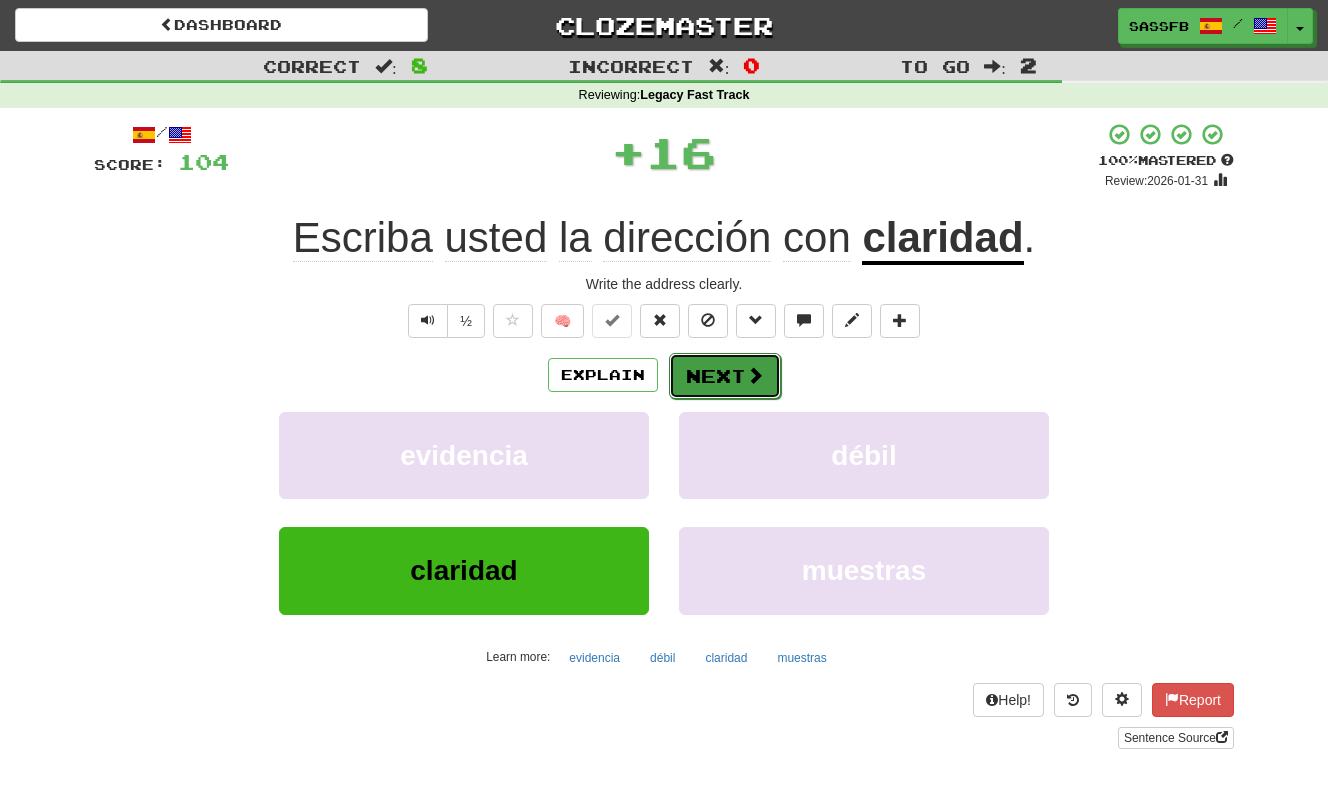 click at bounding box center [755, 375] 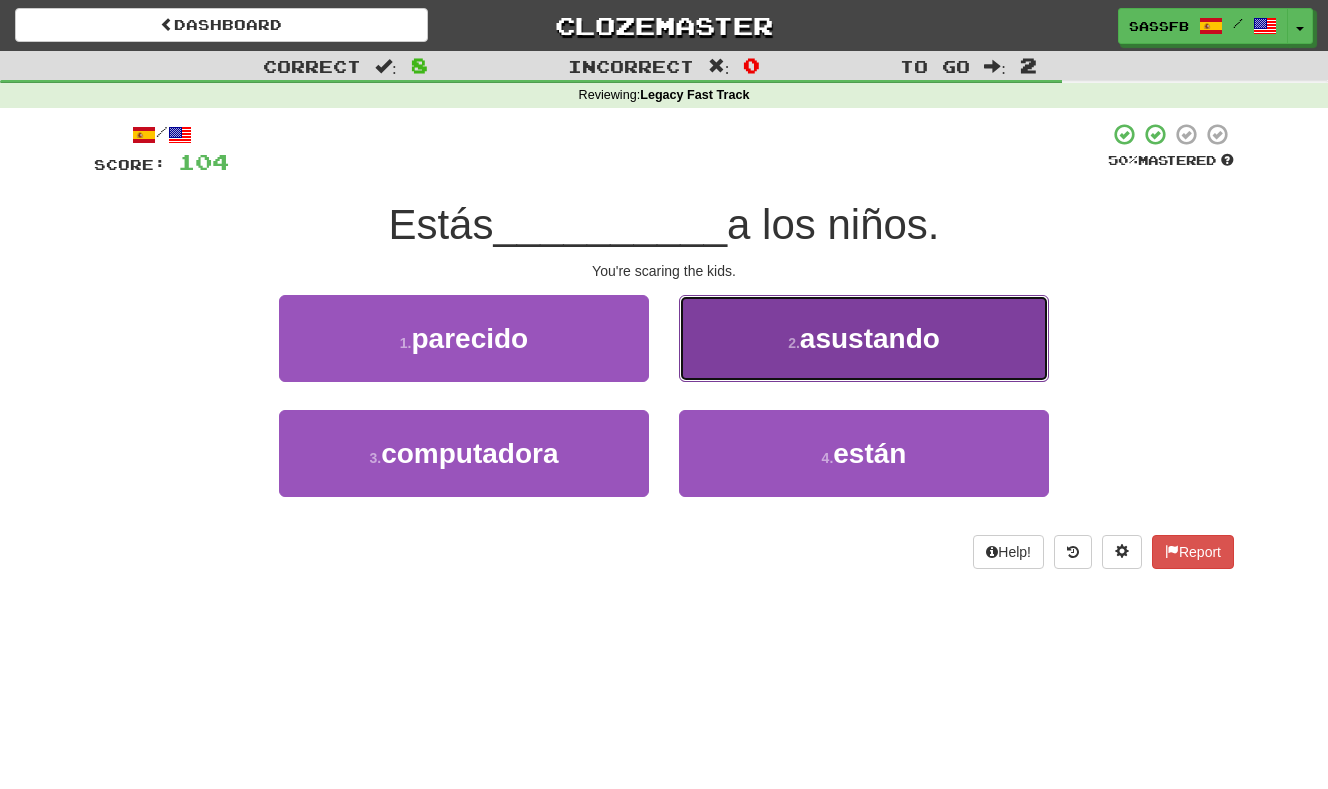 click on "asustando" at bounding box center (870, 338) 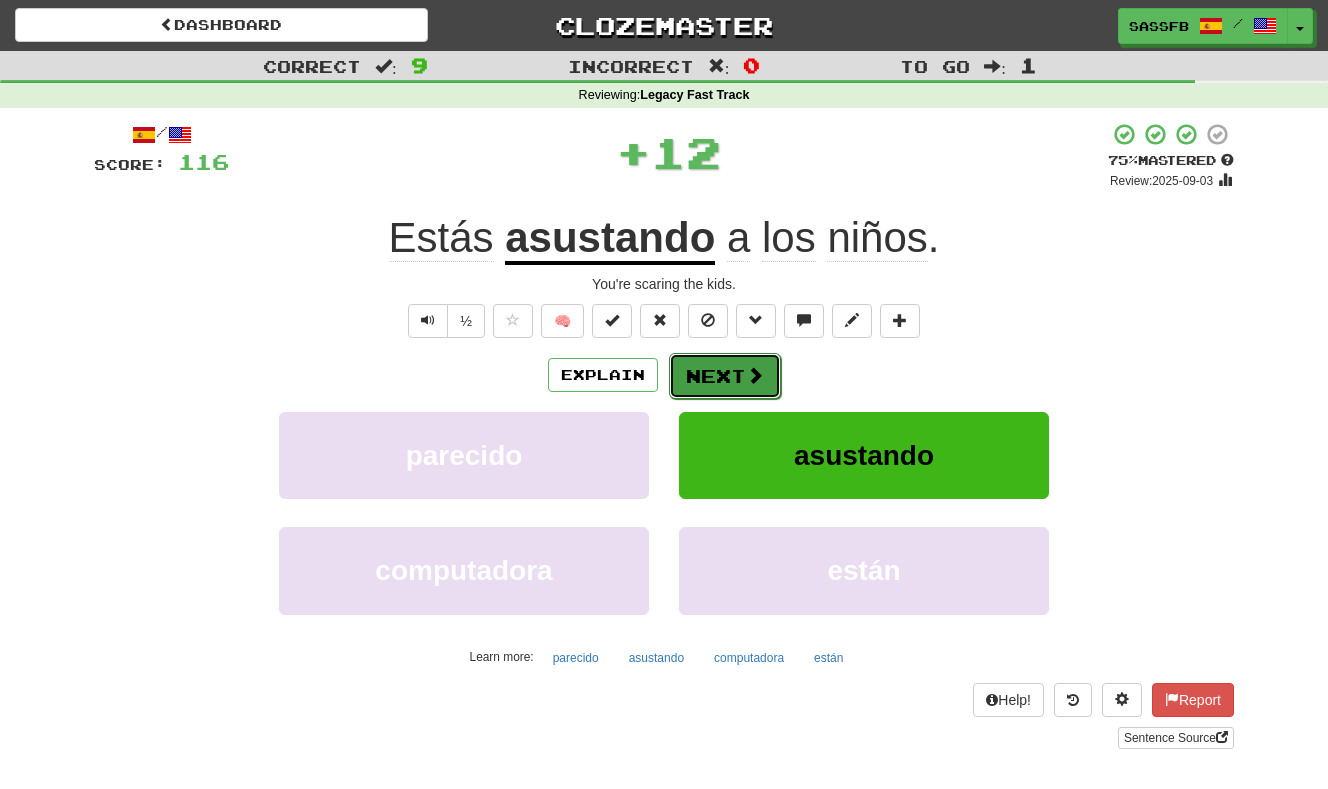 click on "Next" at bounding box center [725, 376] 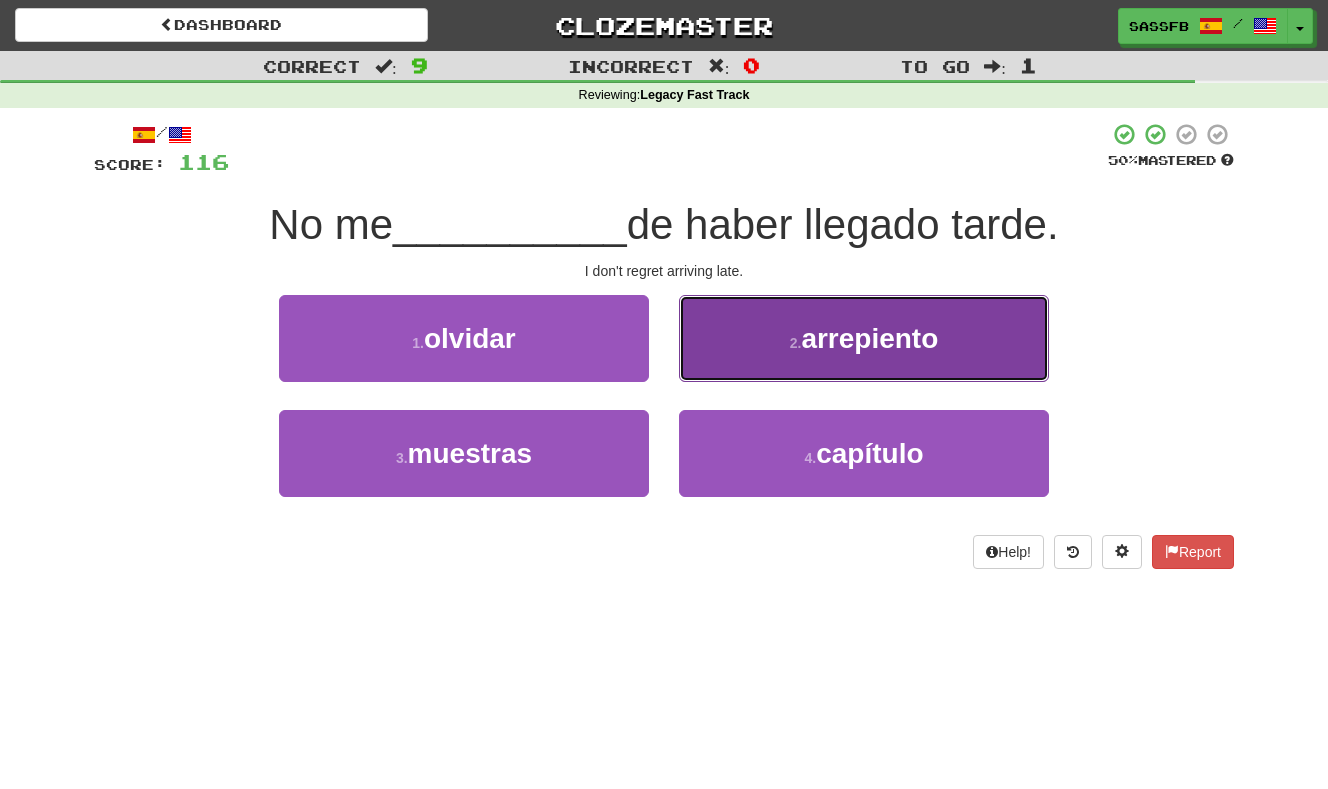 click on "2 . arrepiento" at bounding box center [864, 338] 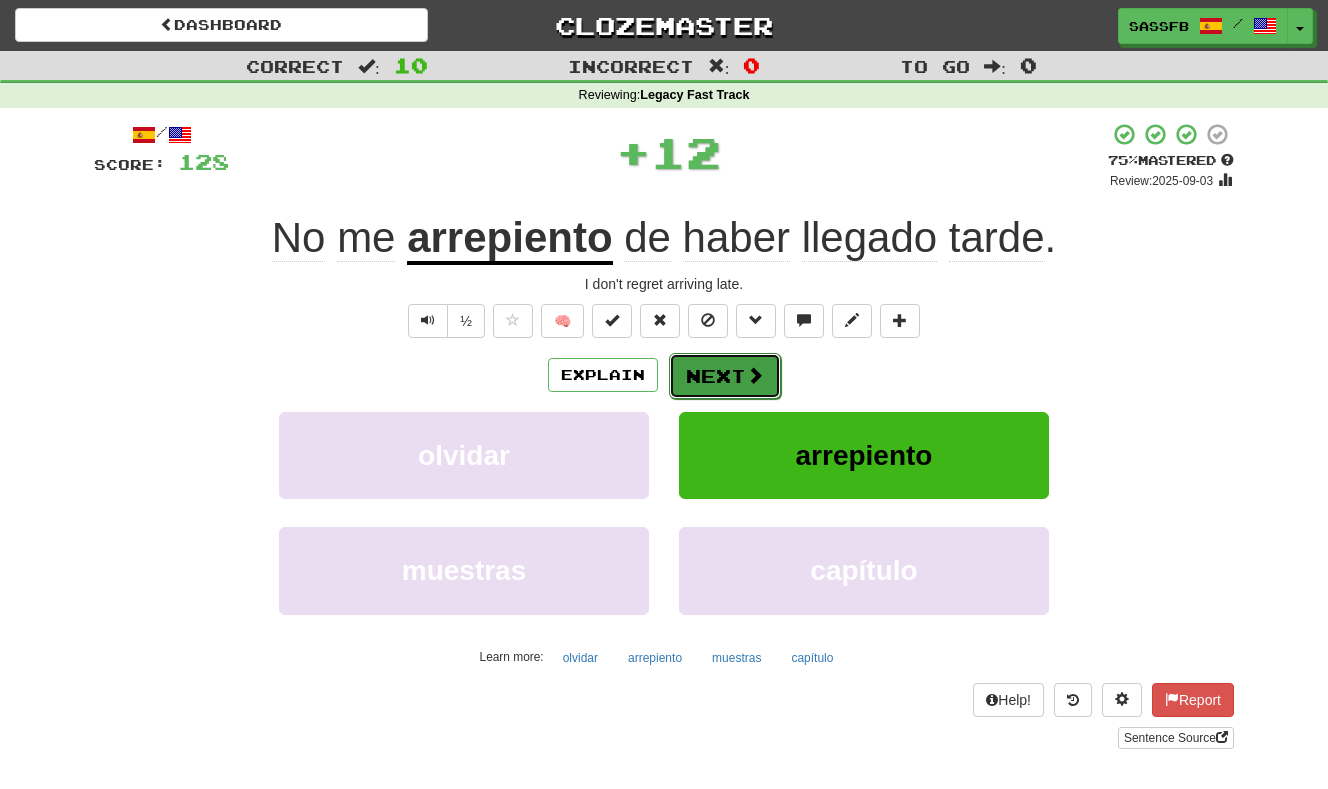 click on "Next" at bounding box center (725, 376) 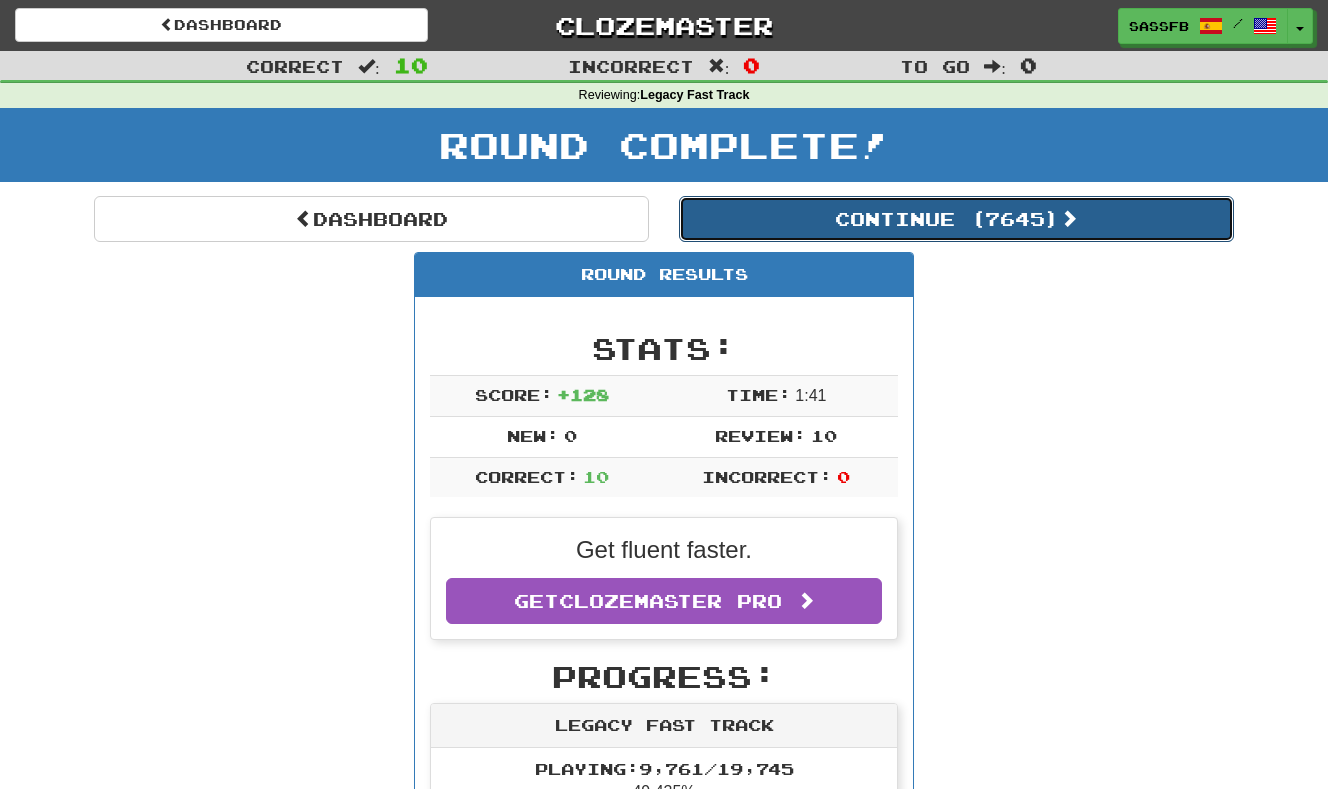 click on "Continue ( 7645 )" at bounding box center [956, 219] 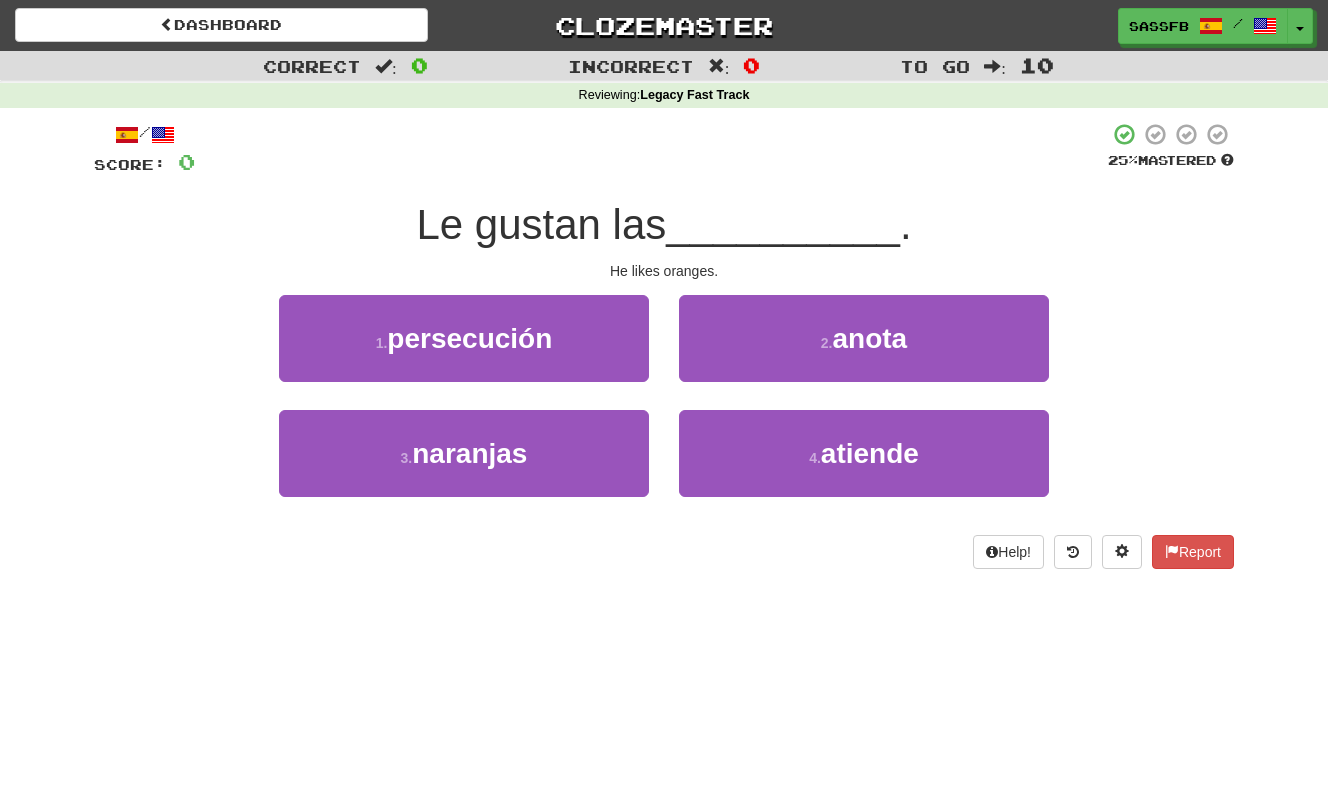click on "3 . naranjas" at bounding box center (464, 467) 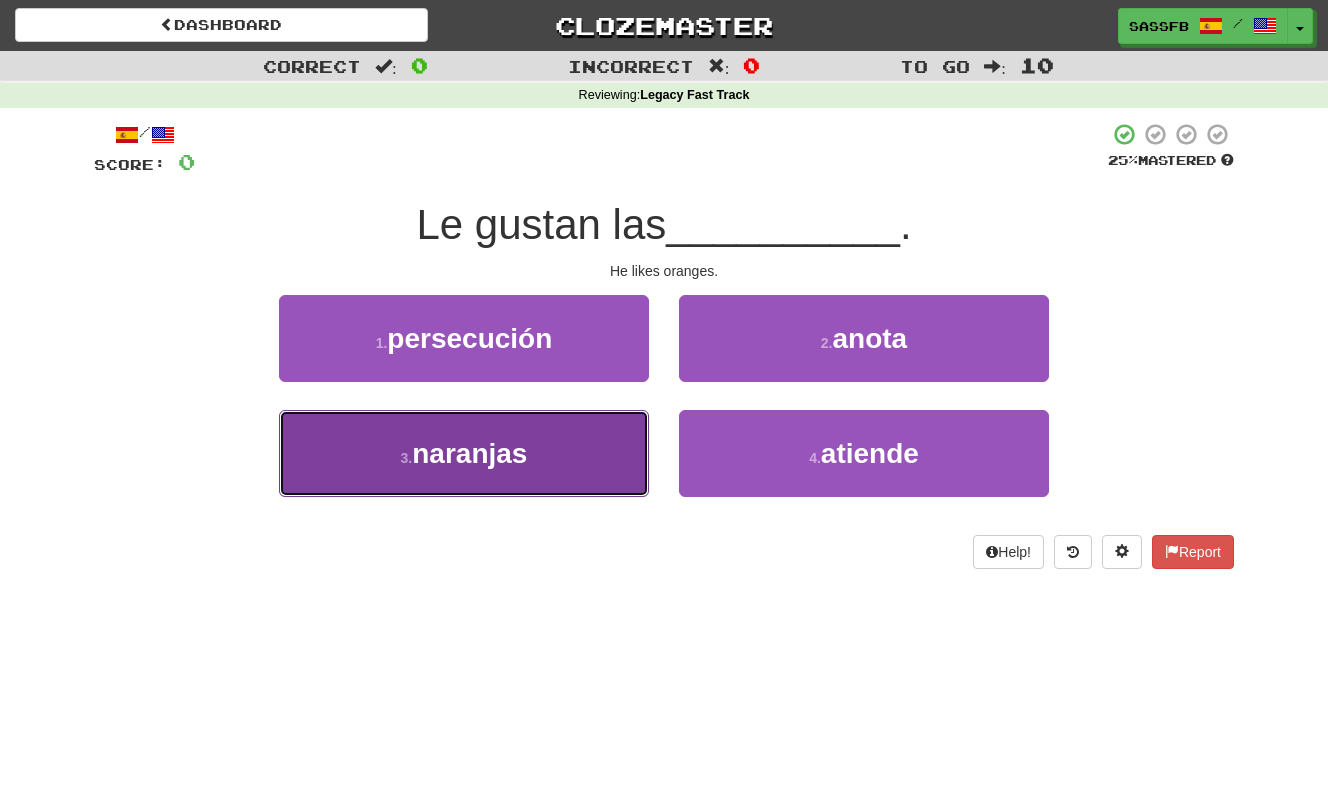 click on "3 . naranjas" at bounding box center [464, 453] 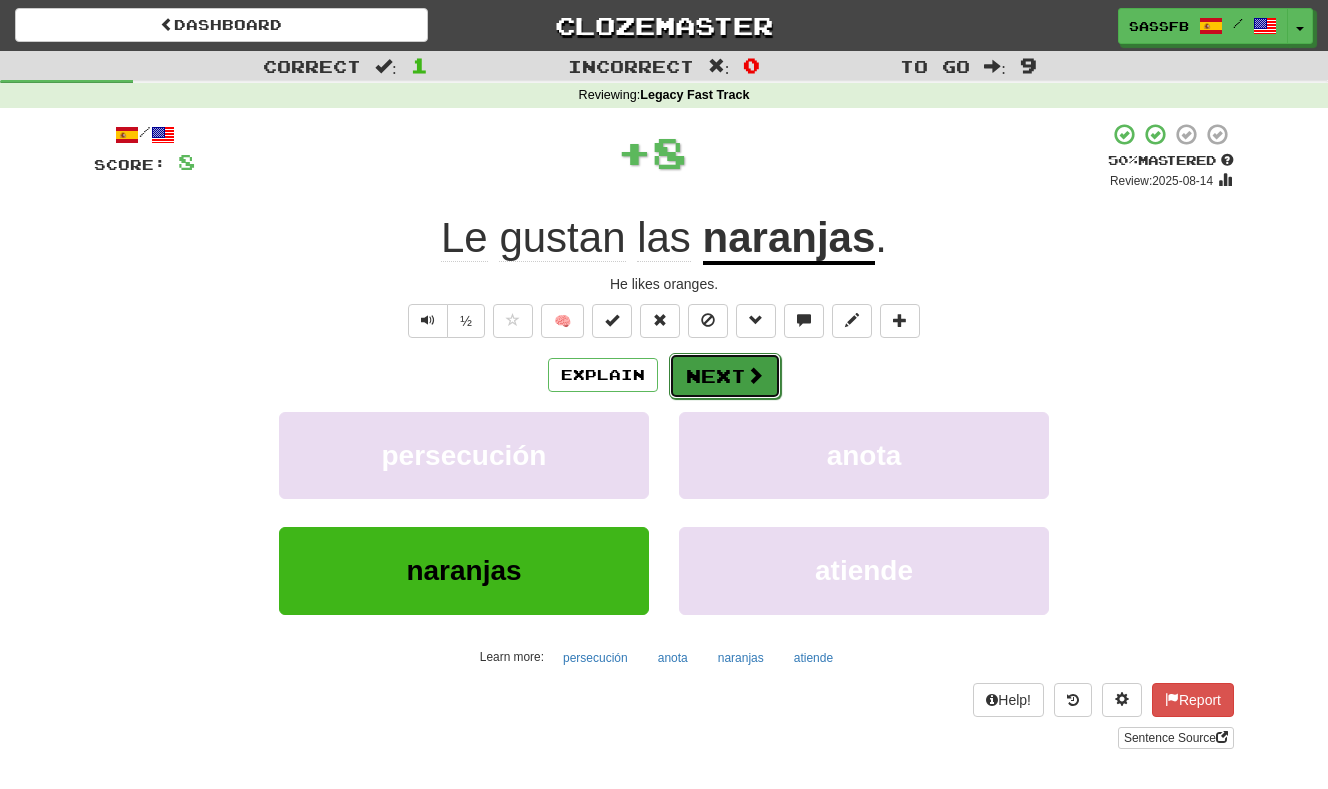 click on "Next" at bounding box center [725, 376] 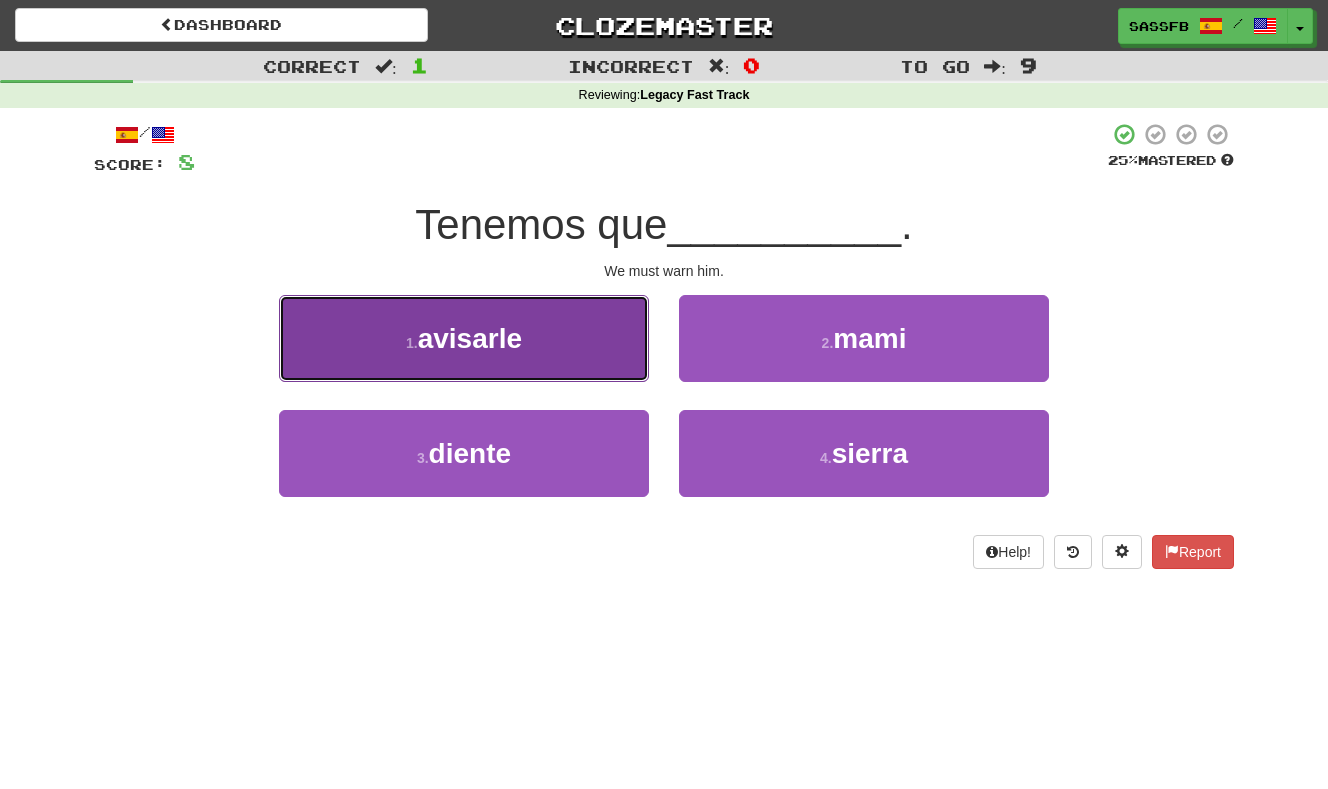 click on "avisarle" at bounding box center (470, 338) 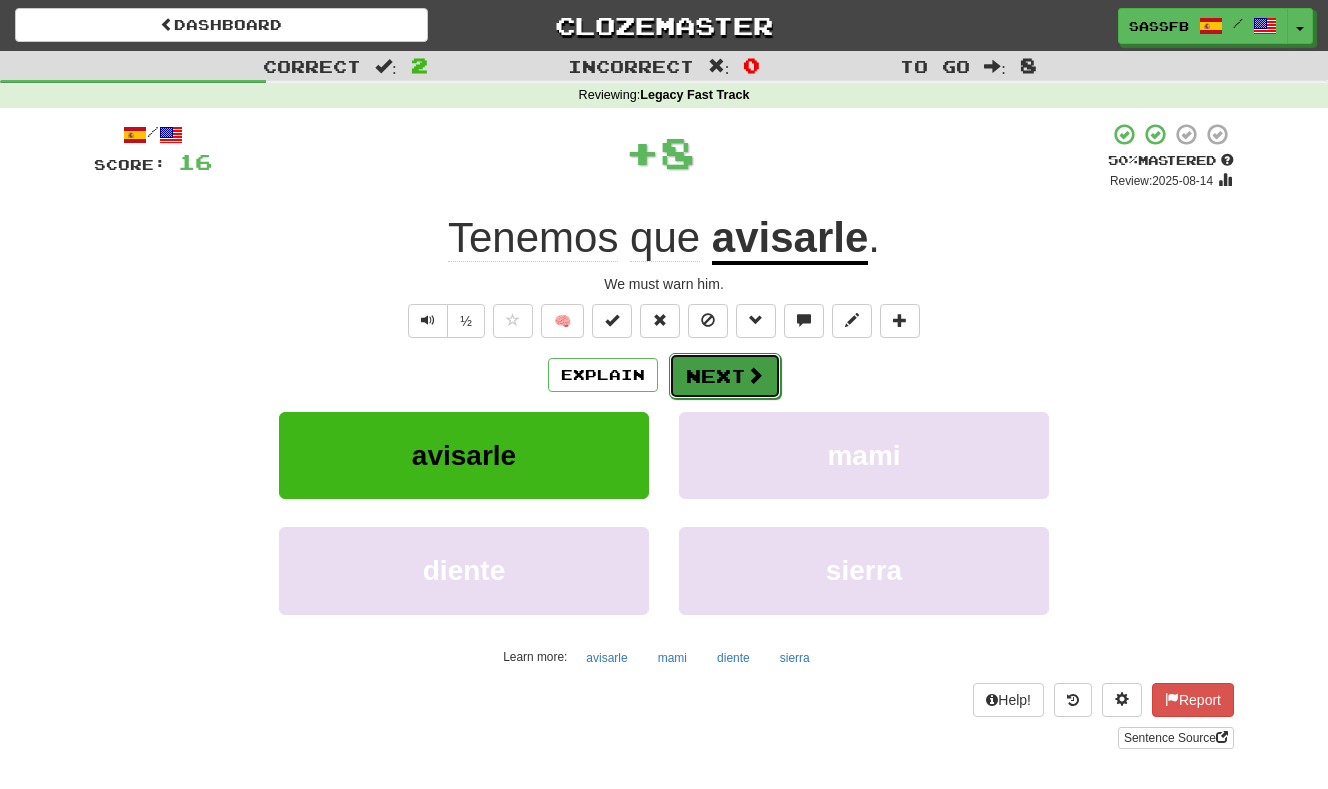 click on "Next" at bounding box center [725, 376] 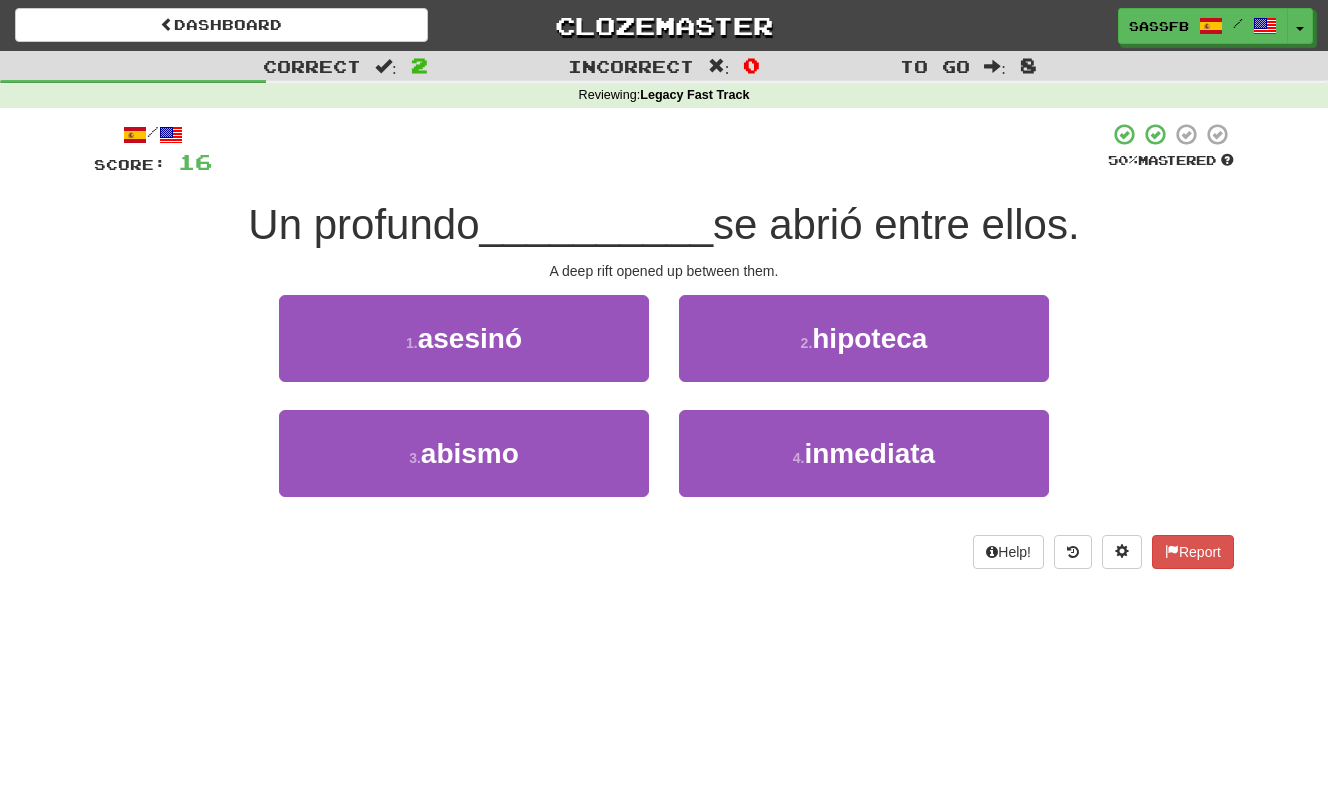 click on "3 . abismo" at bounding box center [464, 467] 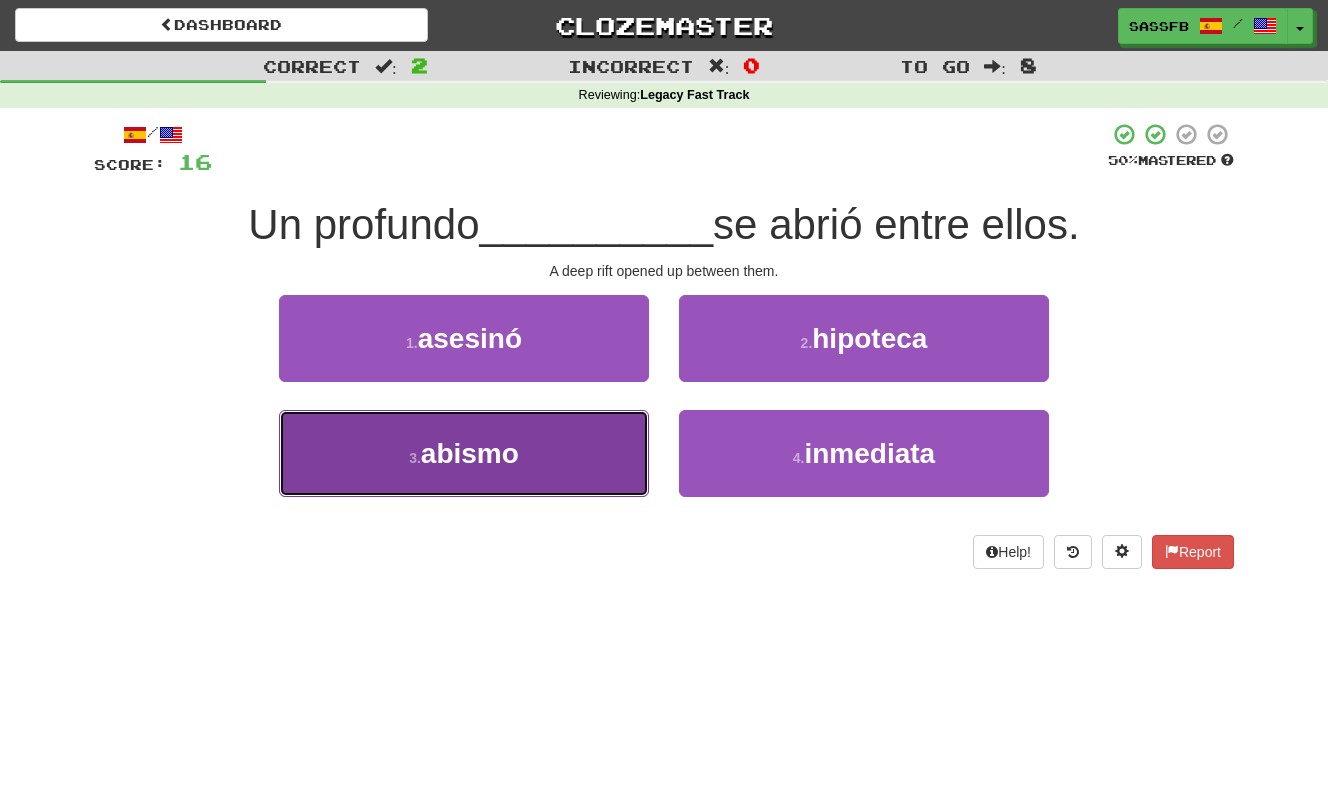 click on "abismo" at bounding box center (470, 453) 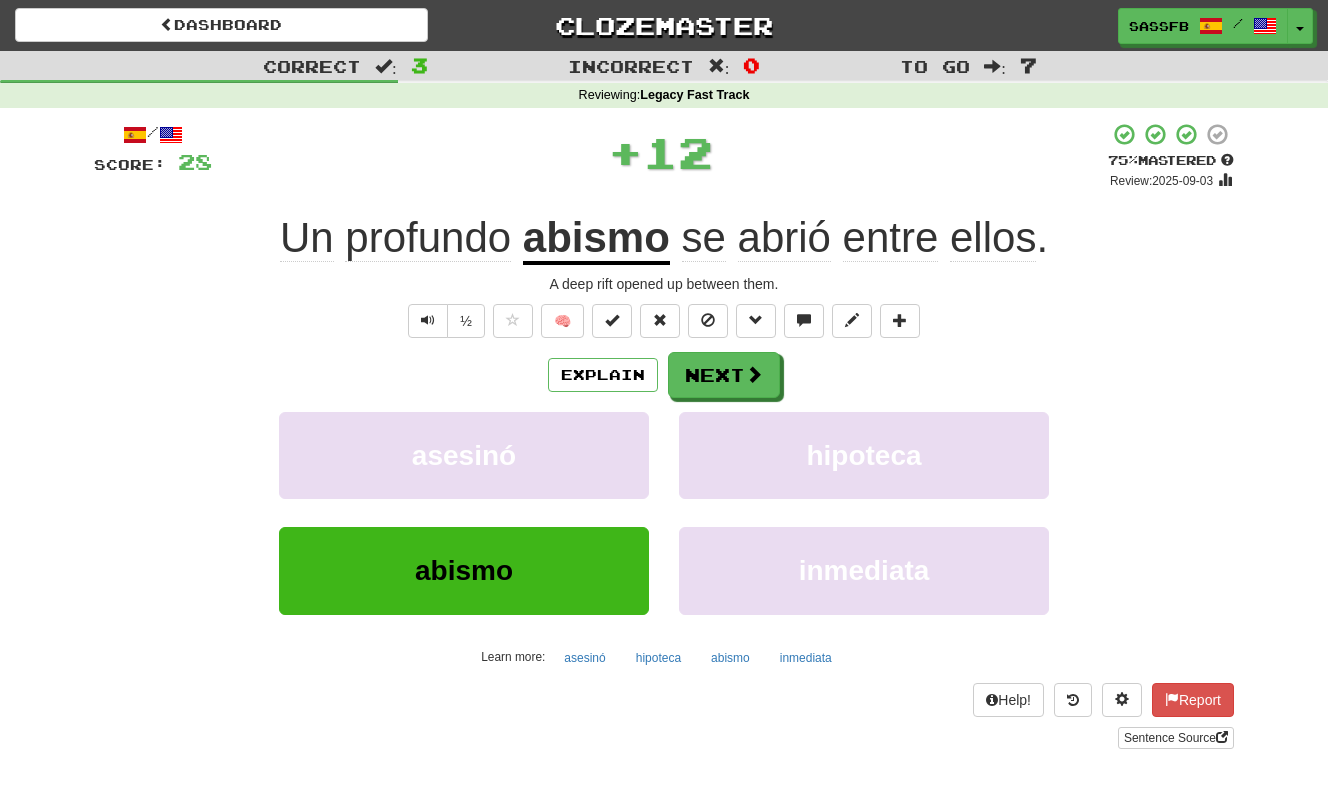 click on "Explain Next" at bounding box center [664, 375] 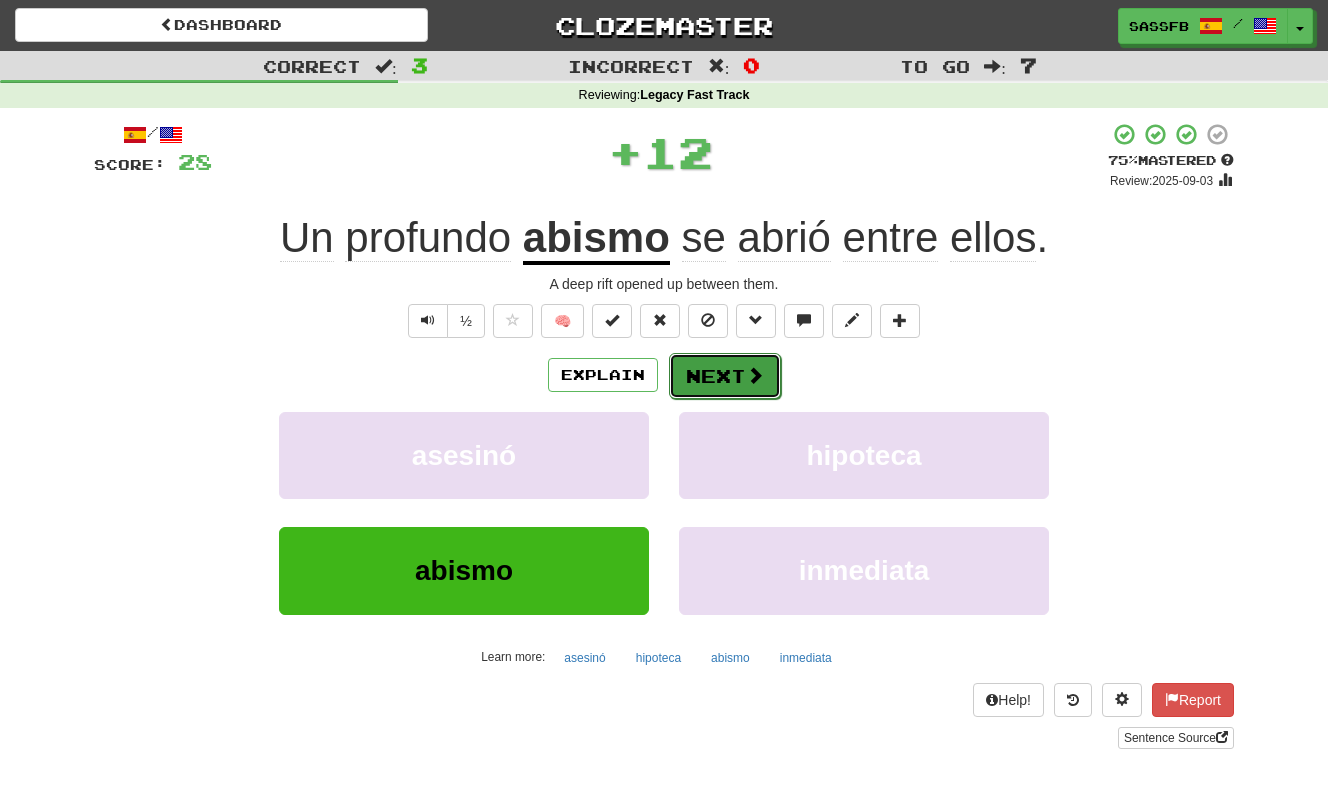 click on "Next" at bounding box center [725, 376] 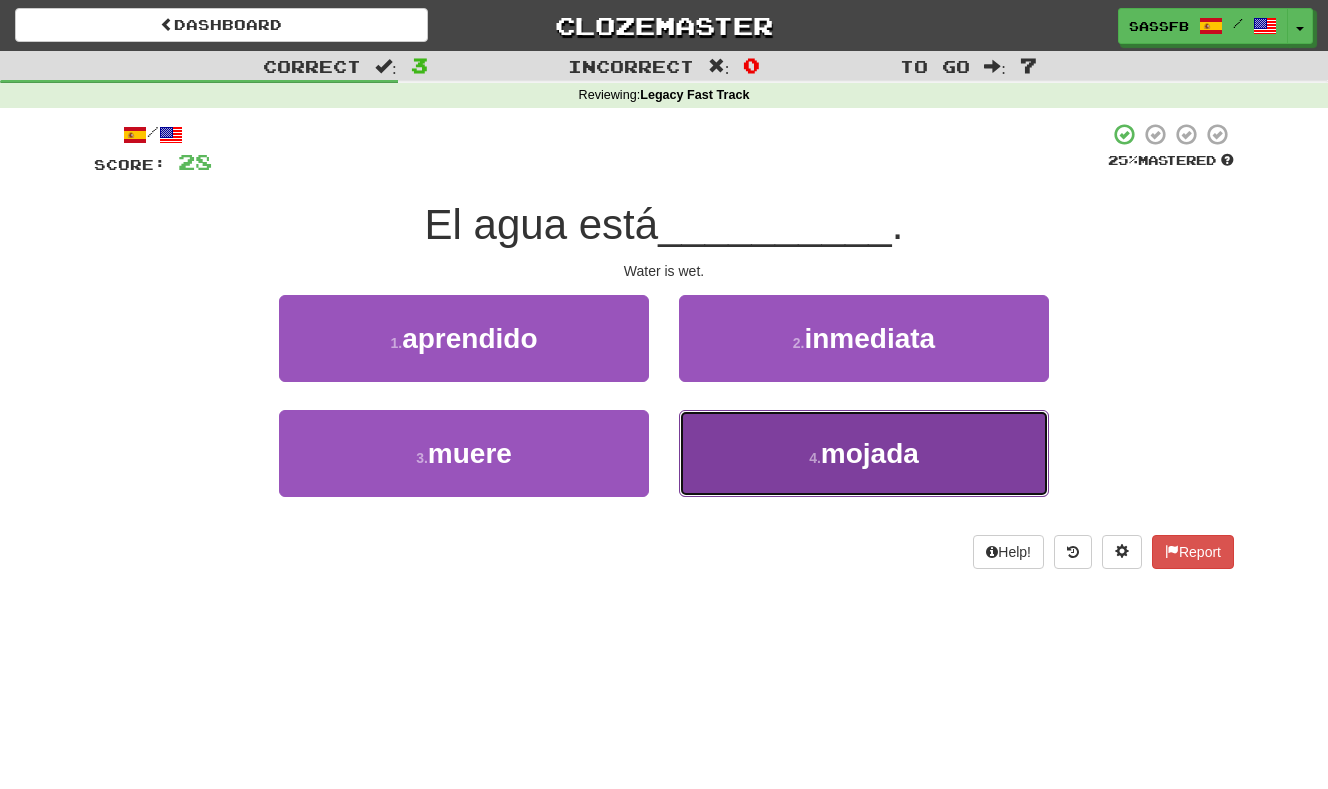 click on "4 . mojada" at bounding box center (864, 453) 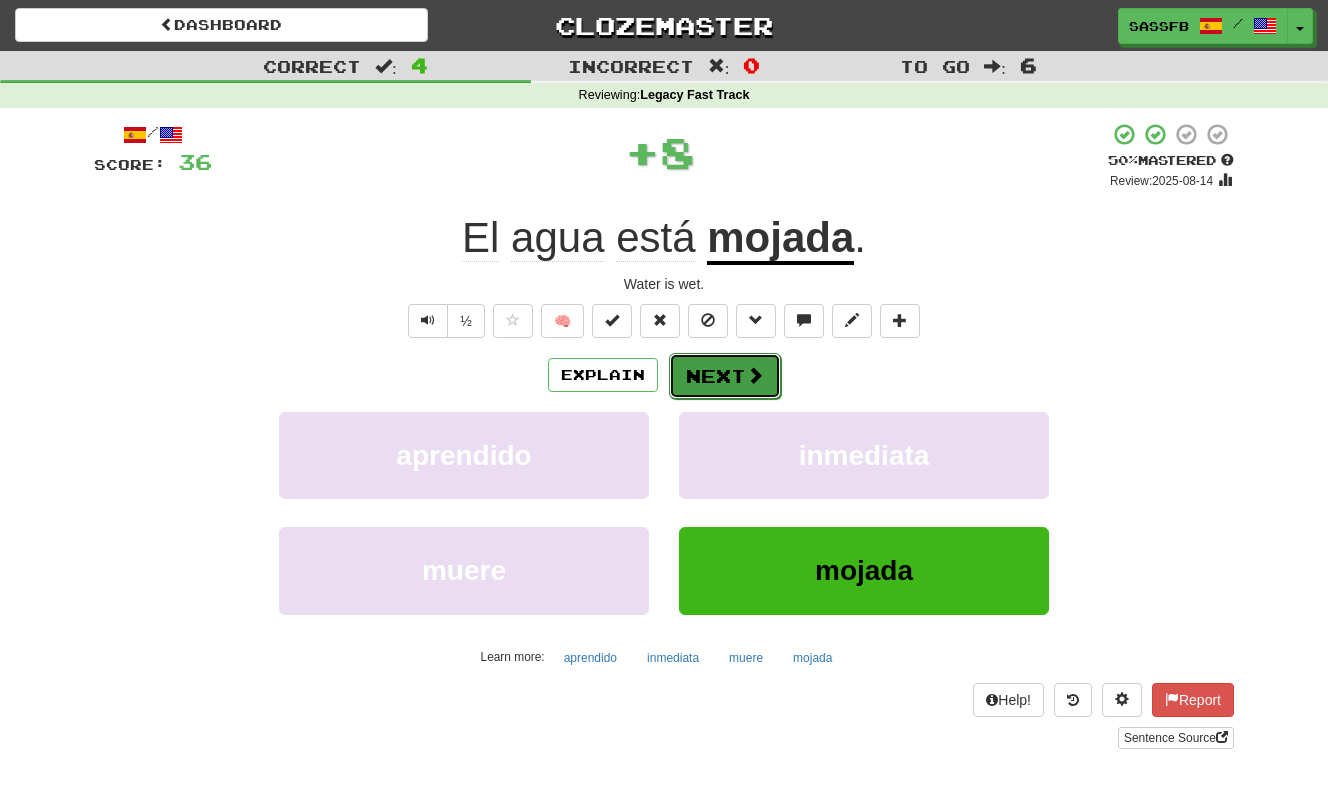click on "Next" at bounding box center [725, 376] 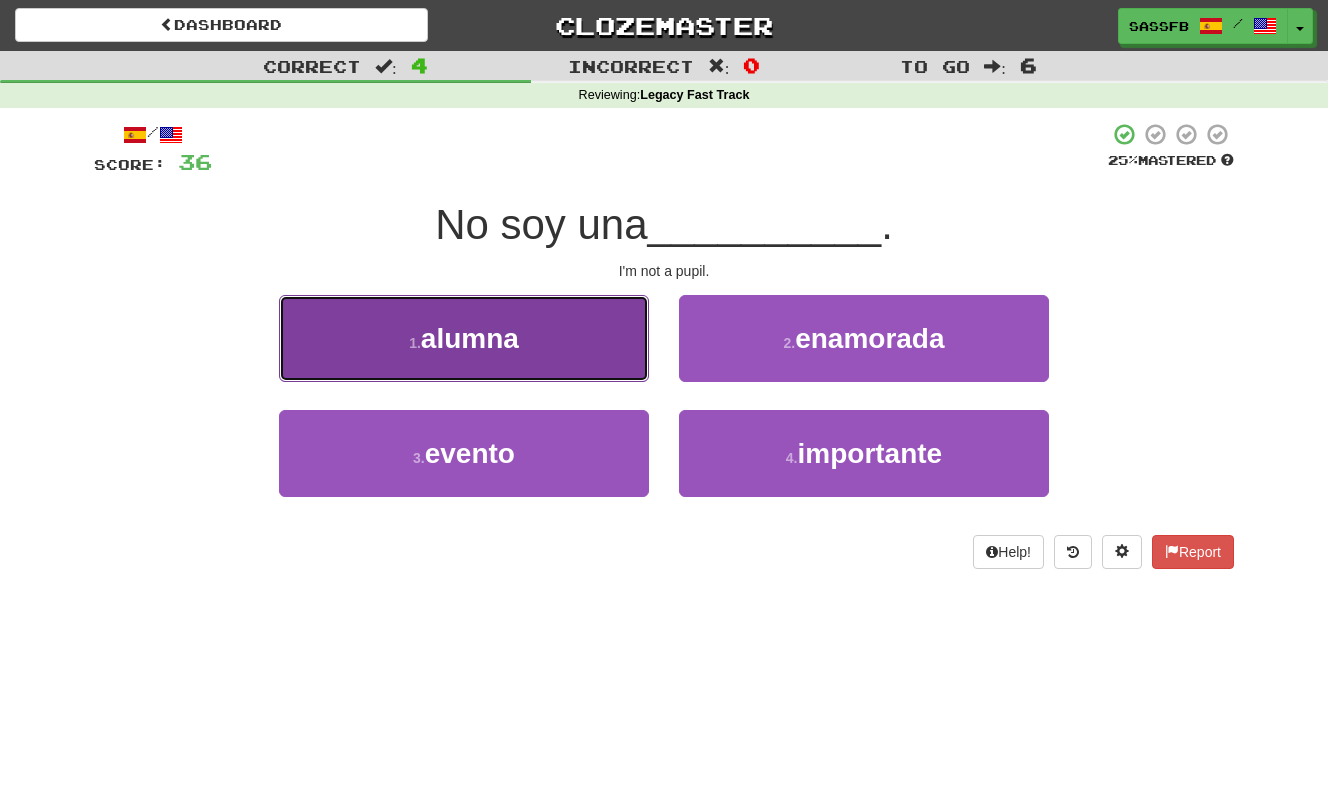 click on "alumna" at bounding box center [470, 338] 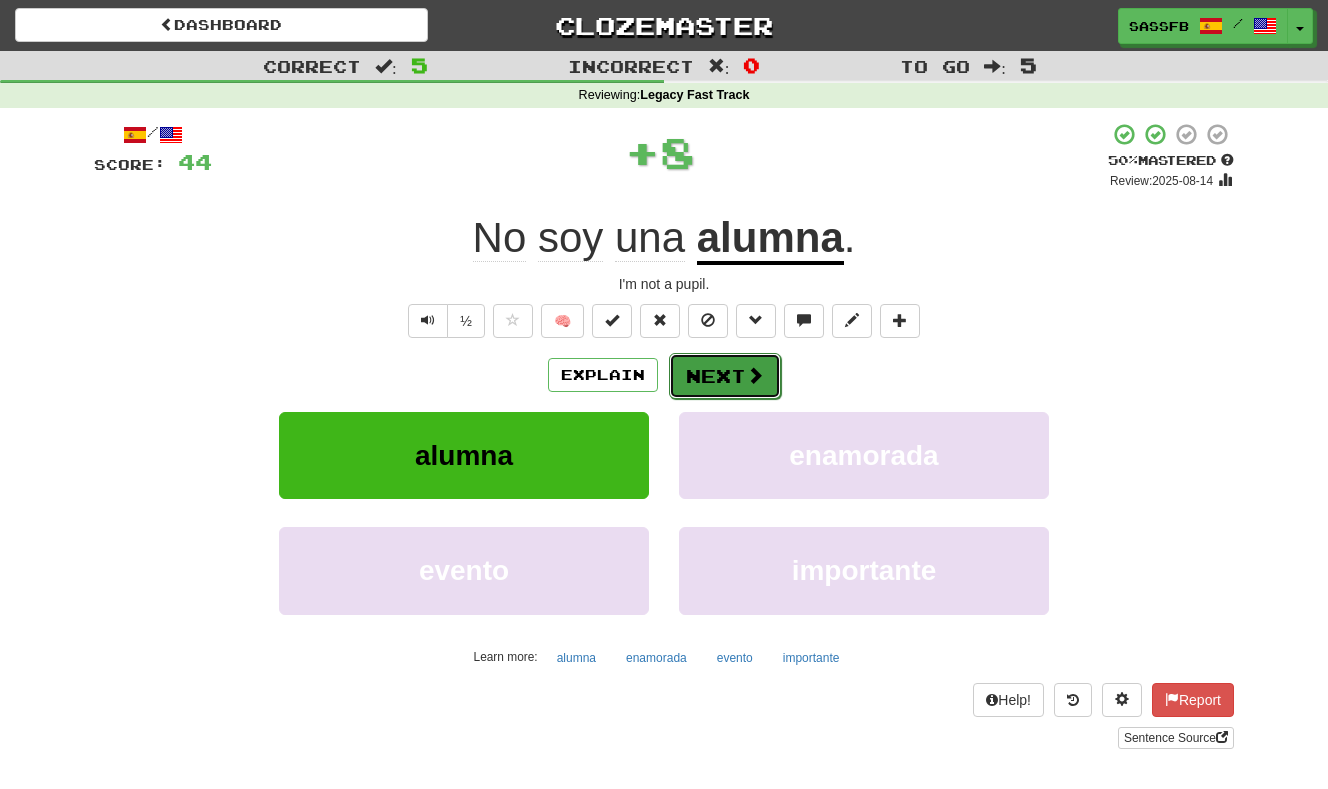click on "Next" at bounding box center [725, 376] 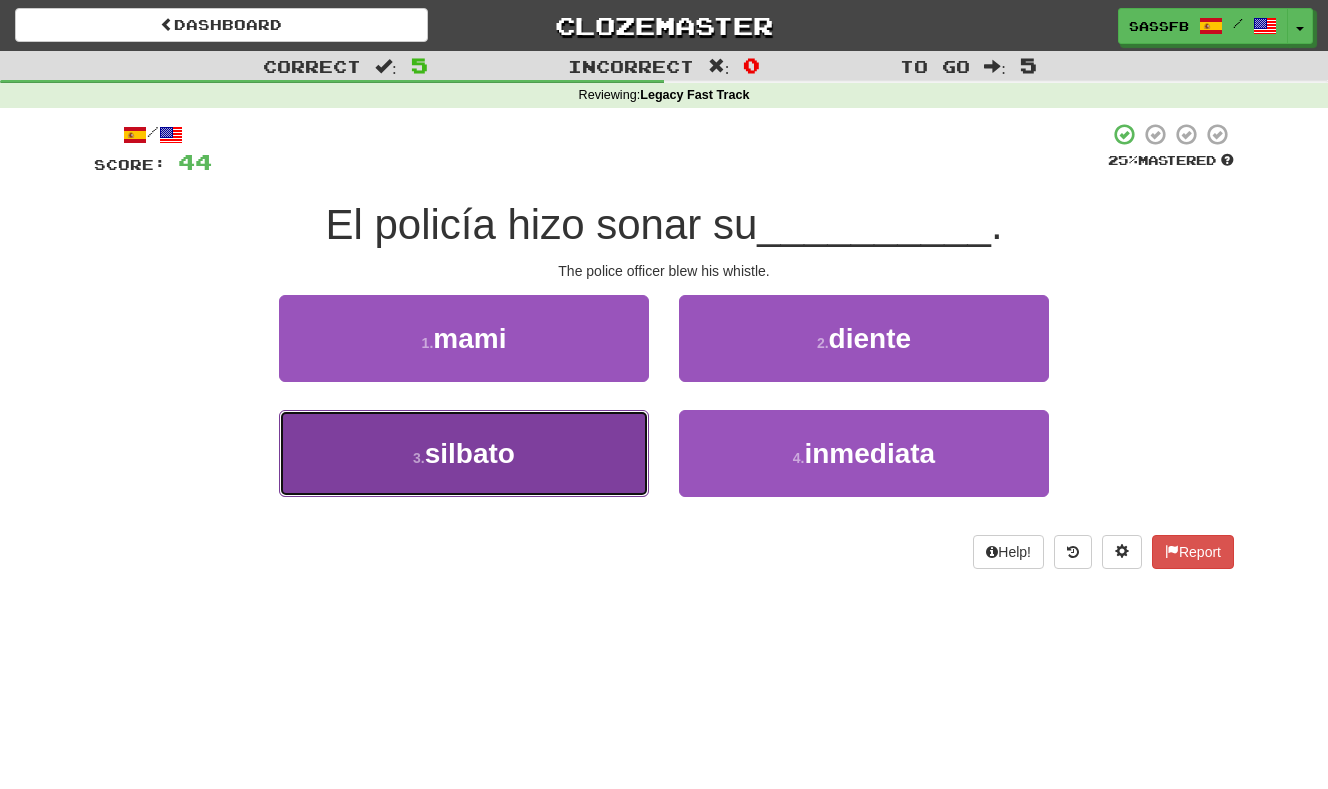 click on "silbato" at bounding box center [470, 453] 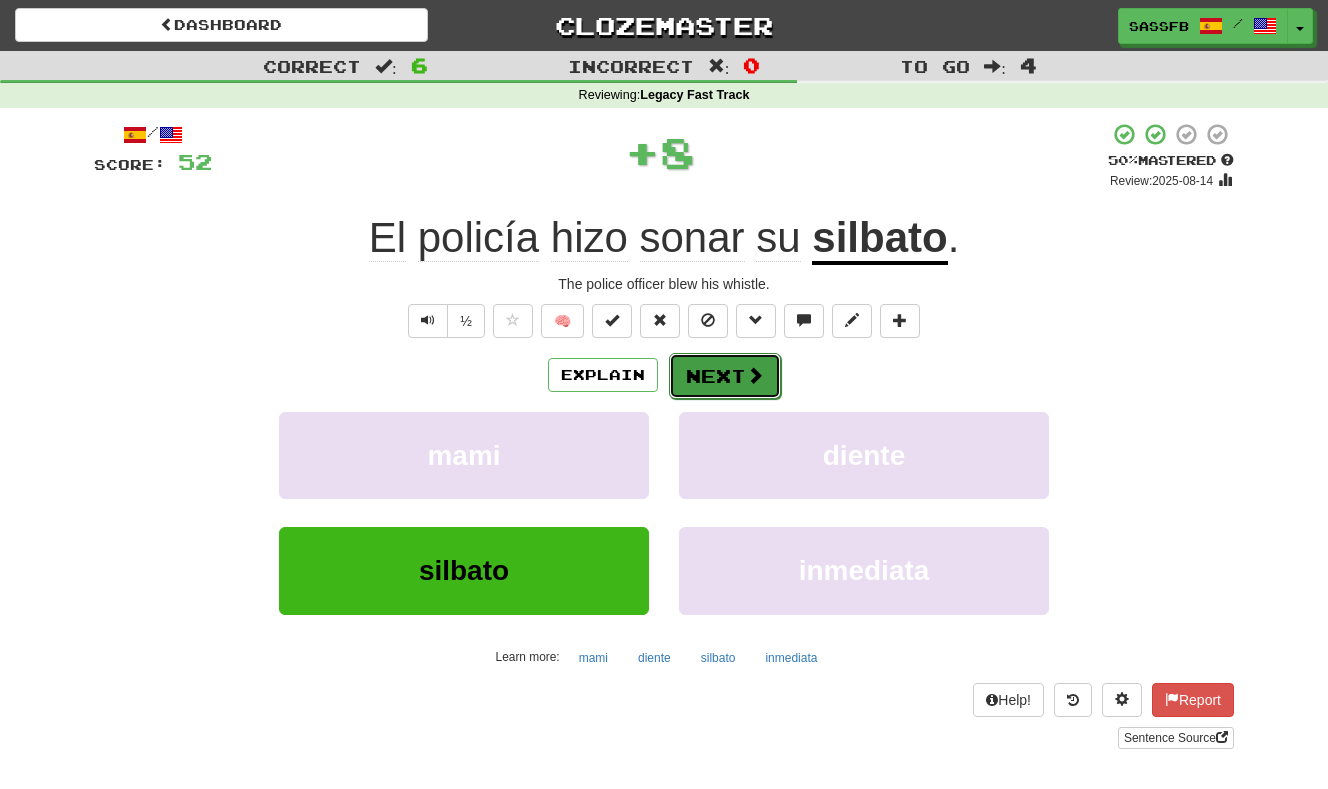 click on "Next" at bounding box center (725, 376) 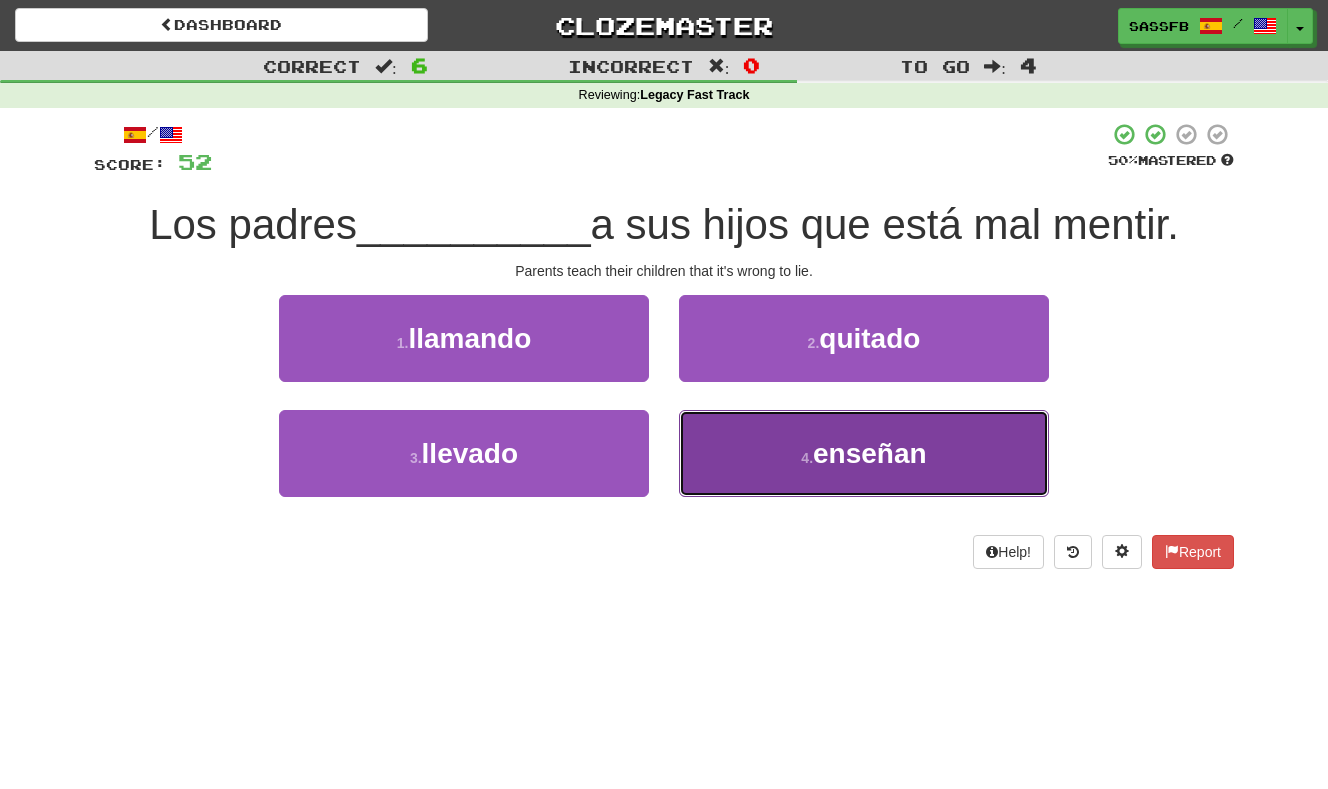 click on "enseñan" at bounding box center (870, 453) 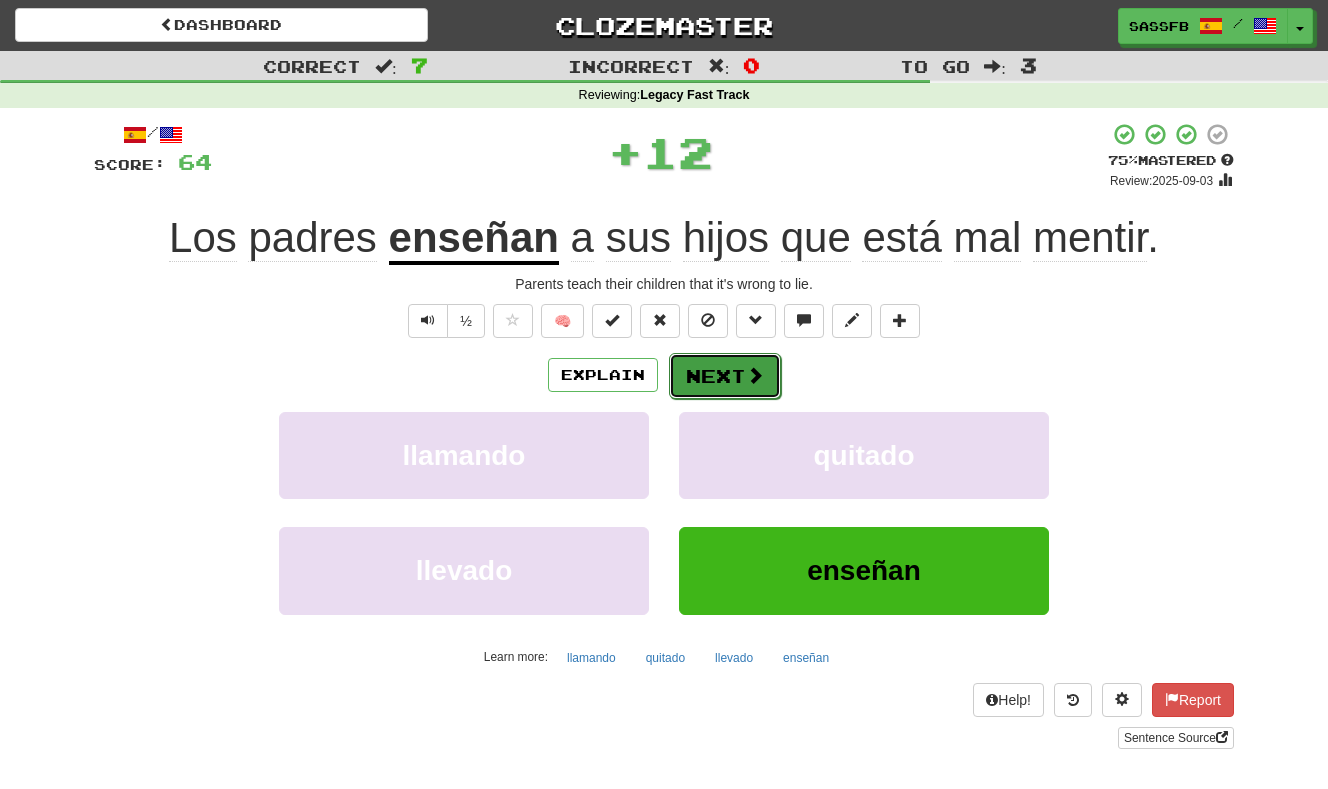 click on "Next" at bounding box center [725, 376] 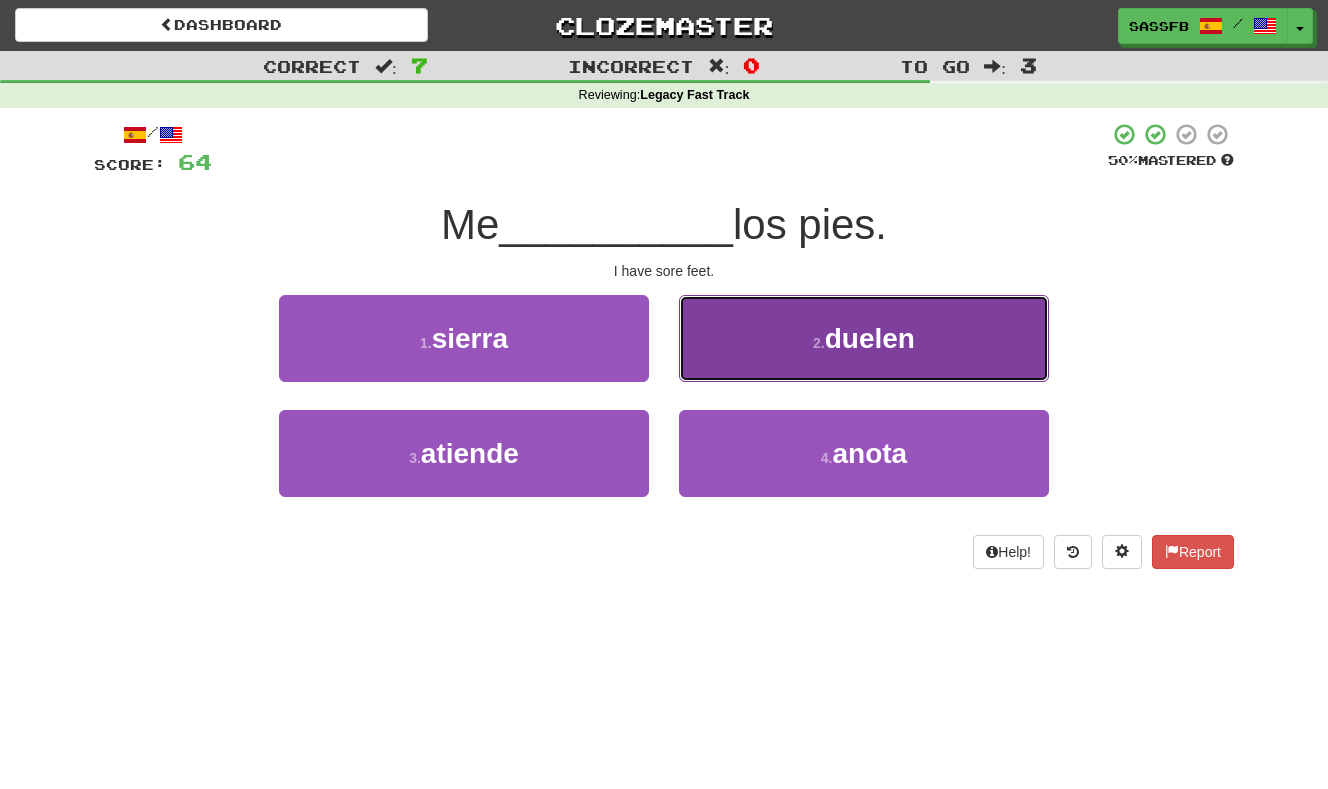 click on "2 . duelen" at bounding box center (864, 338) 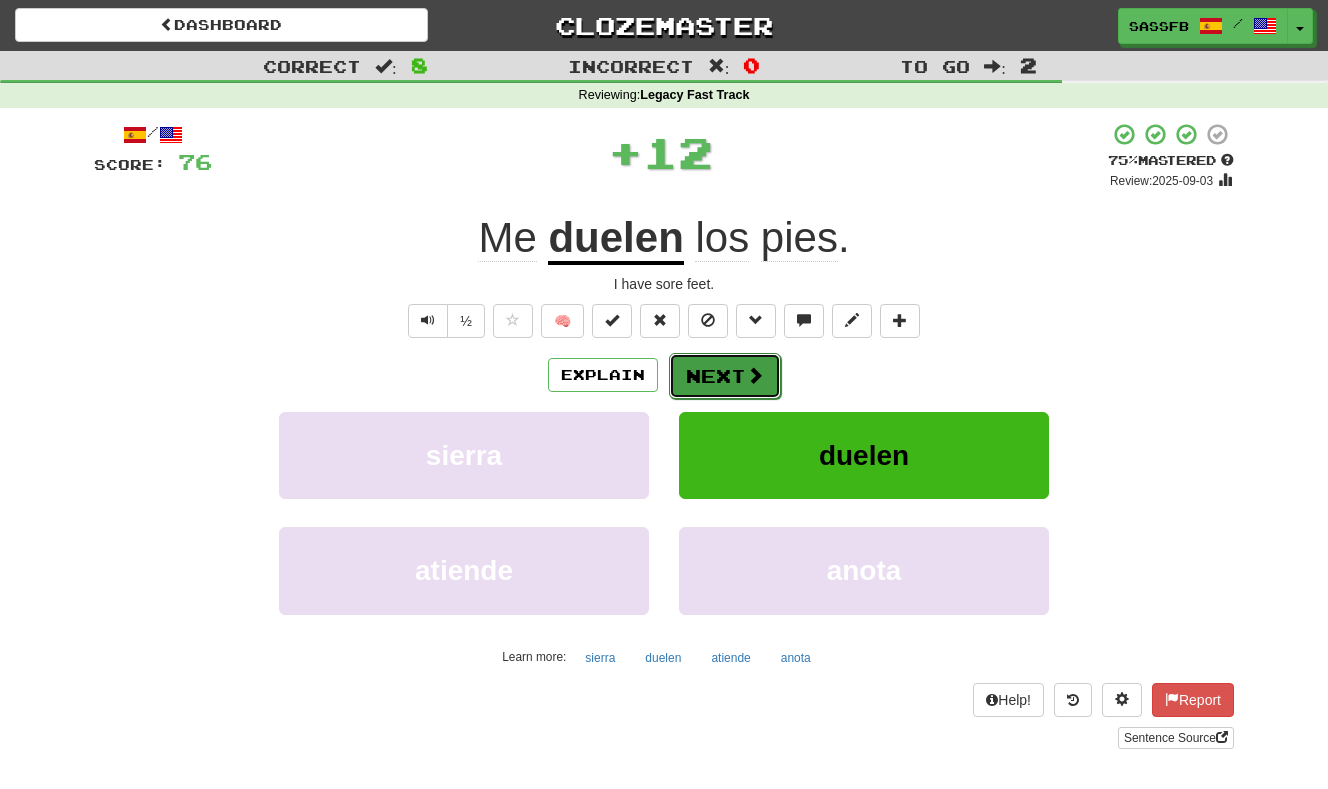 click at bounding box center (755, 375) 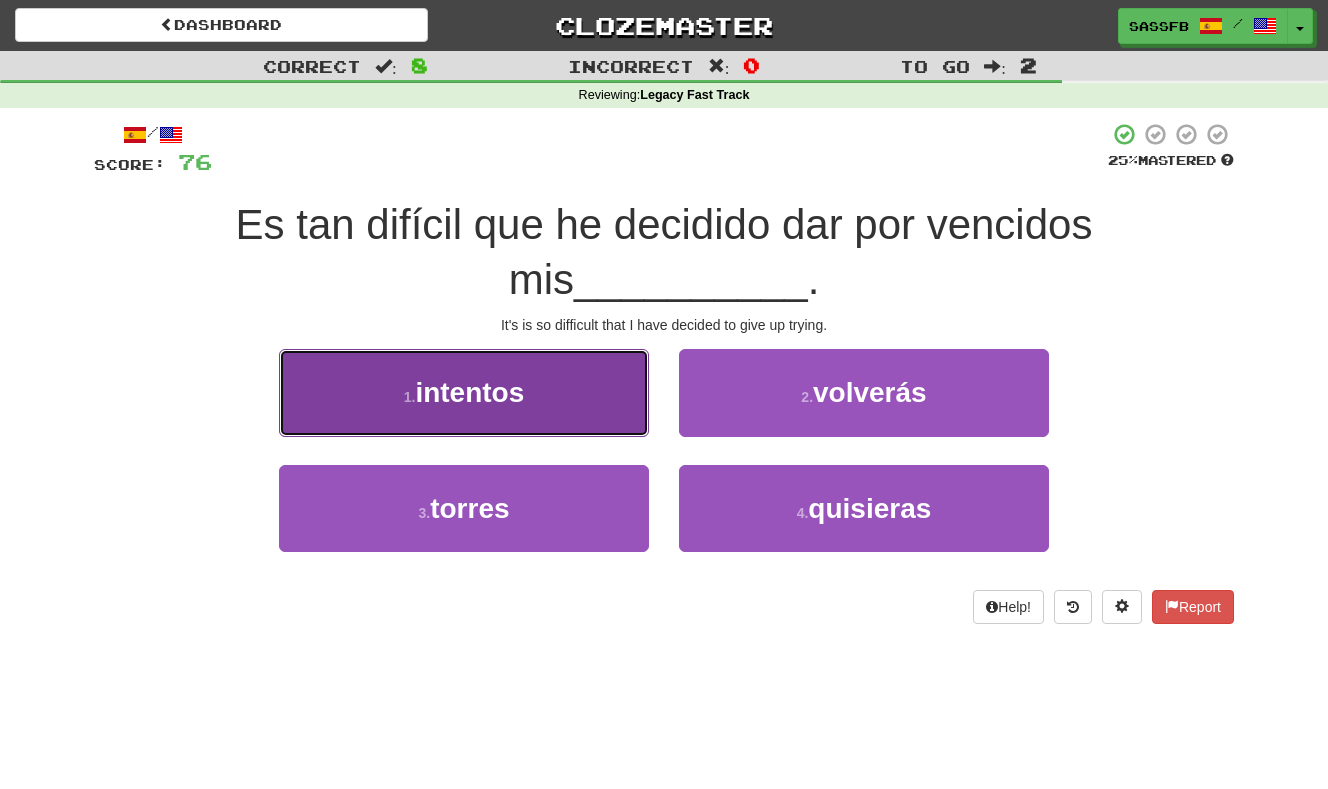 click on "intentos" at bounding box center [469, 392] 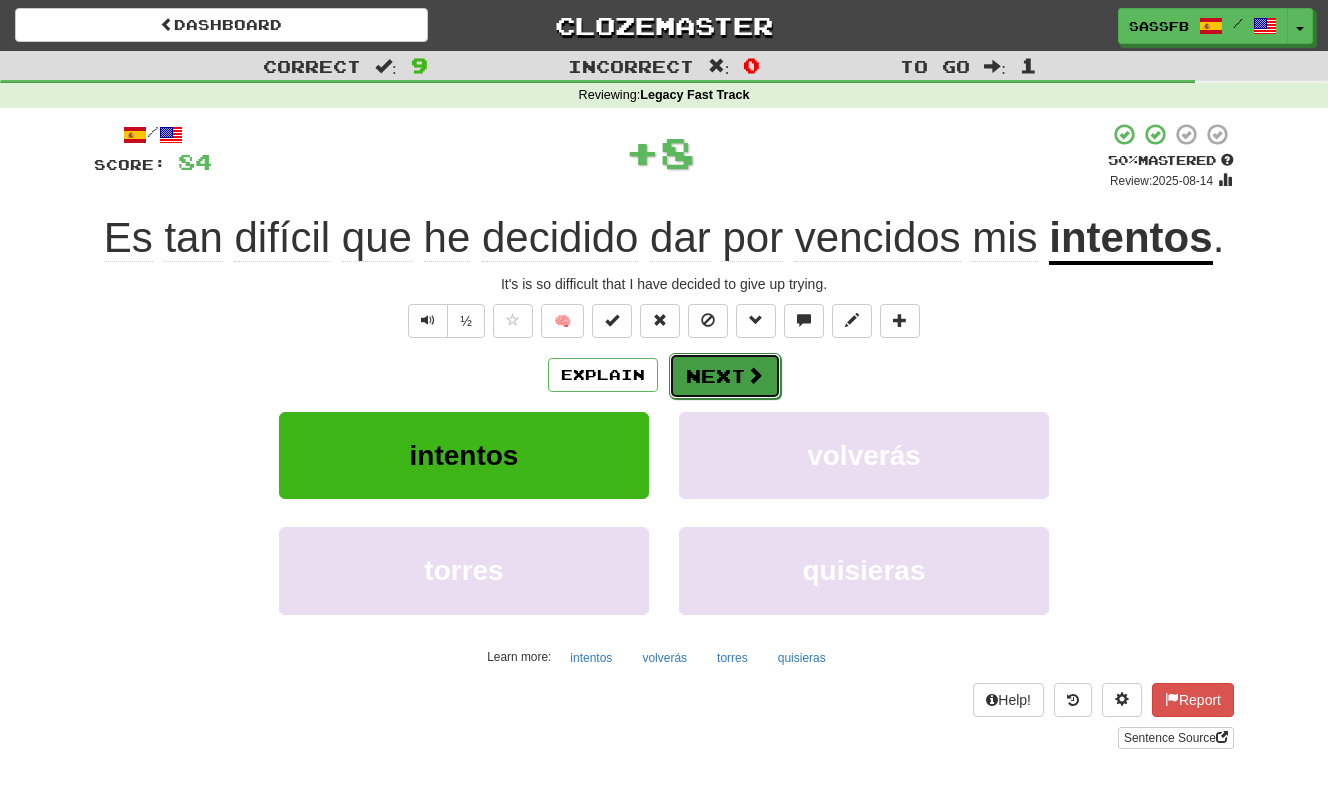 click on "Next" at bounding box center [725, 376] 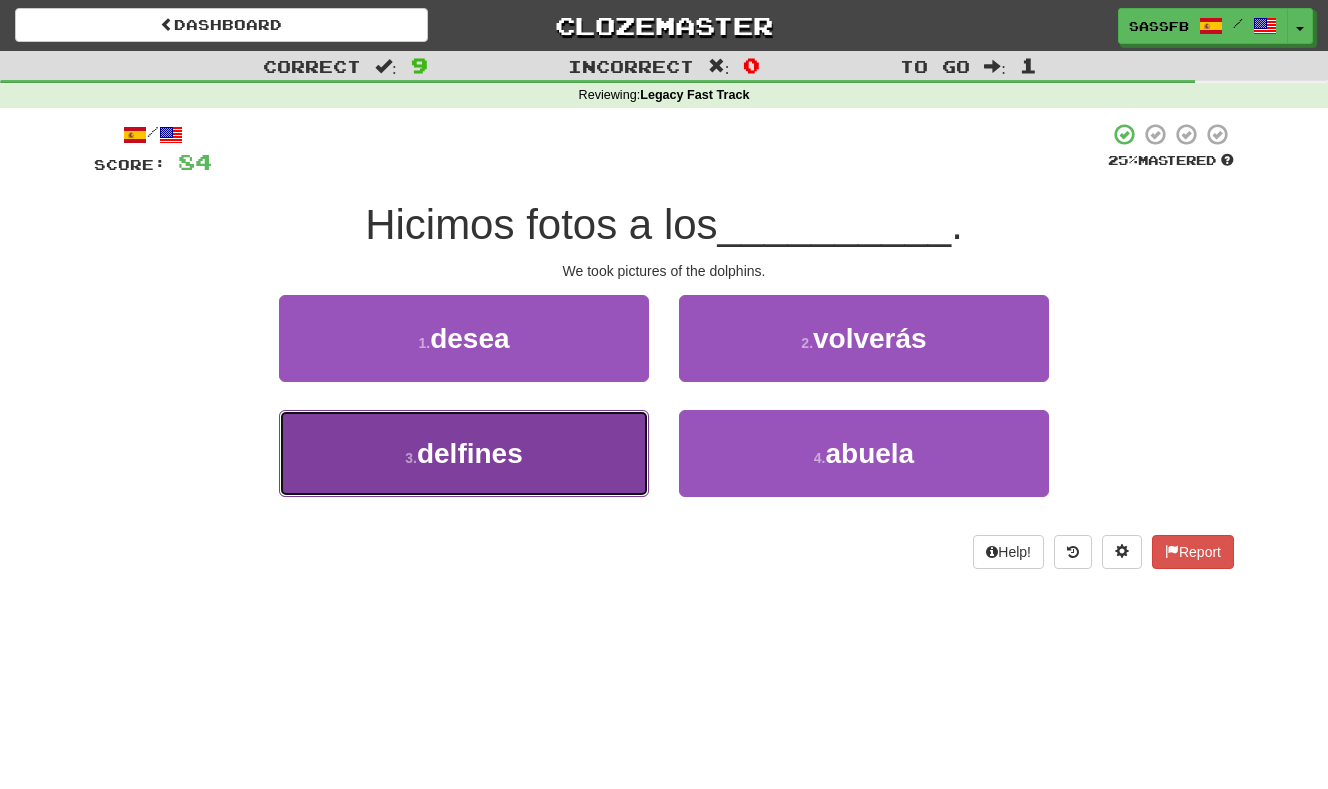 click on "delfines" at bounding box center (470, 453) 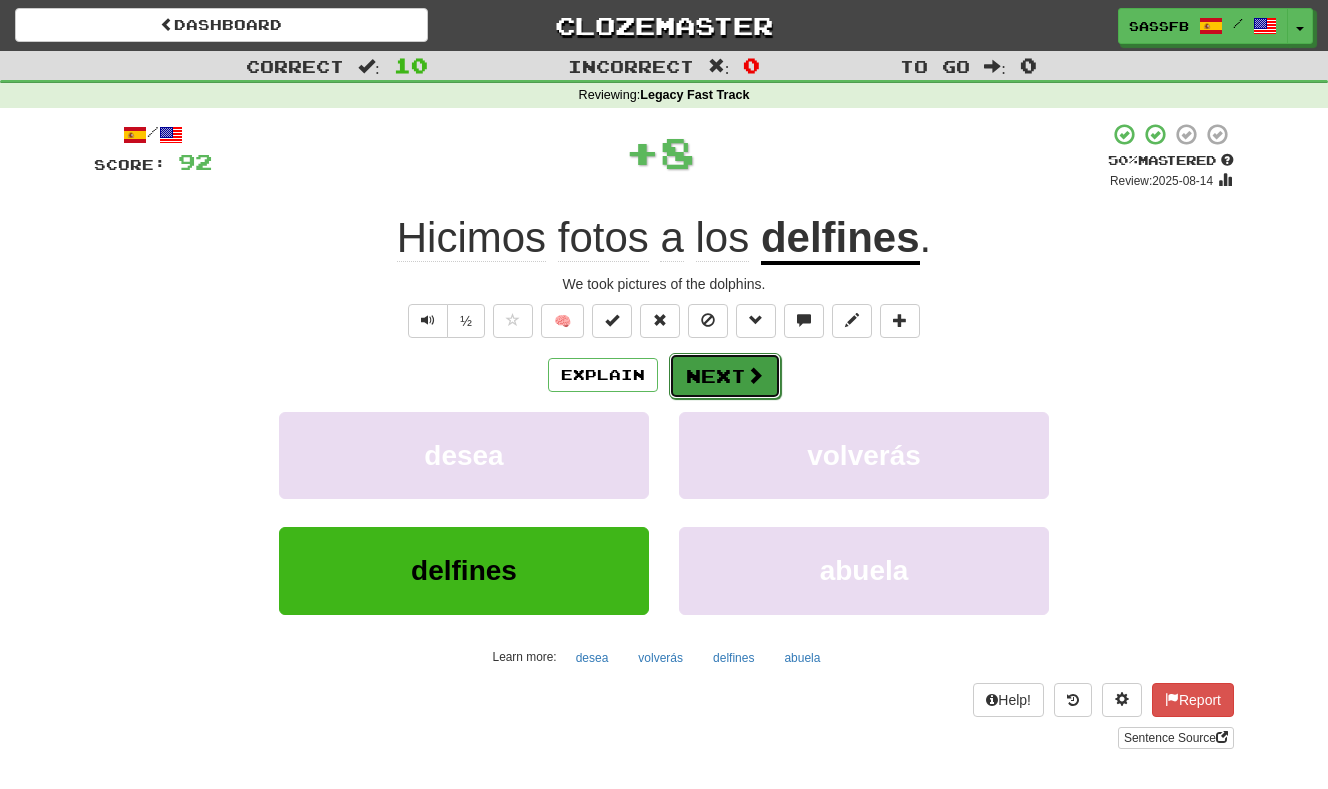 click on "Next" at bounding box center [725, 376] 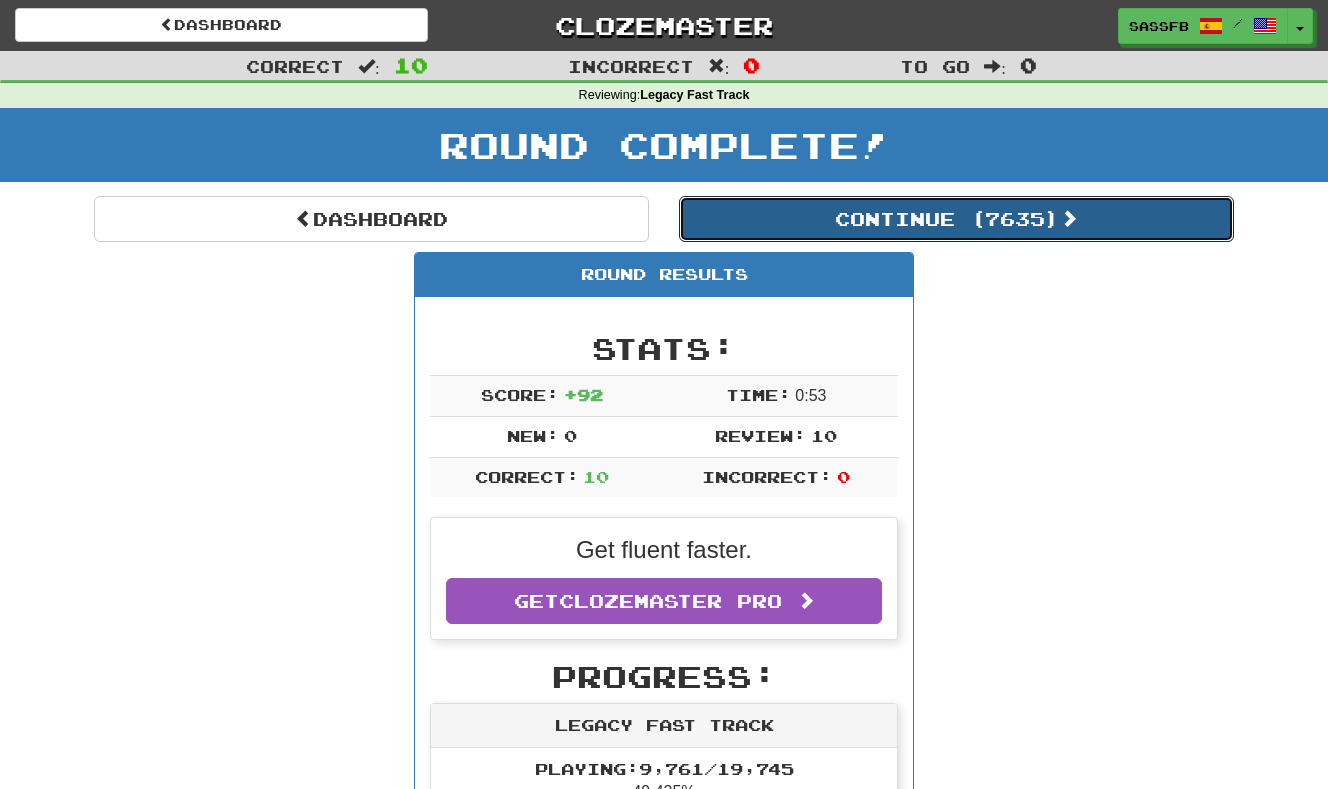 click on "Continue ( 7635 )" at bounding box center (956, 219) 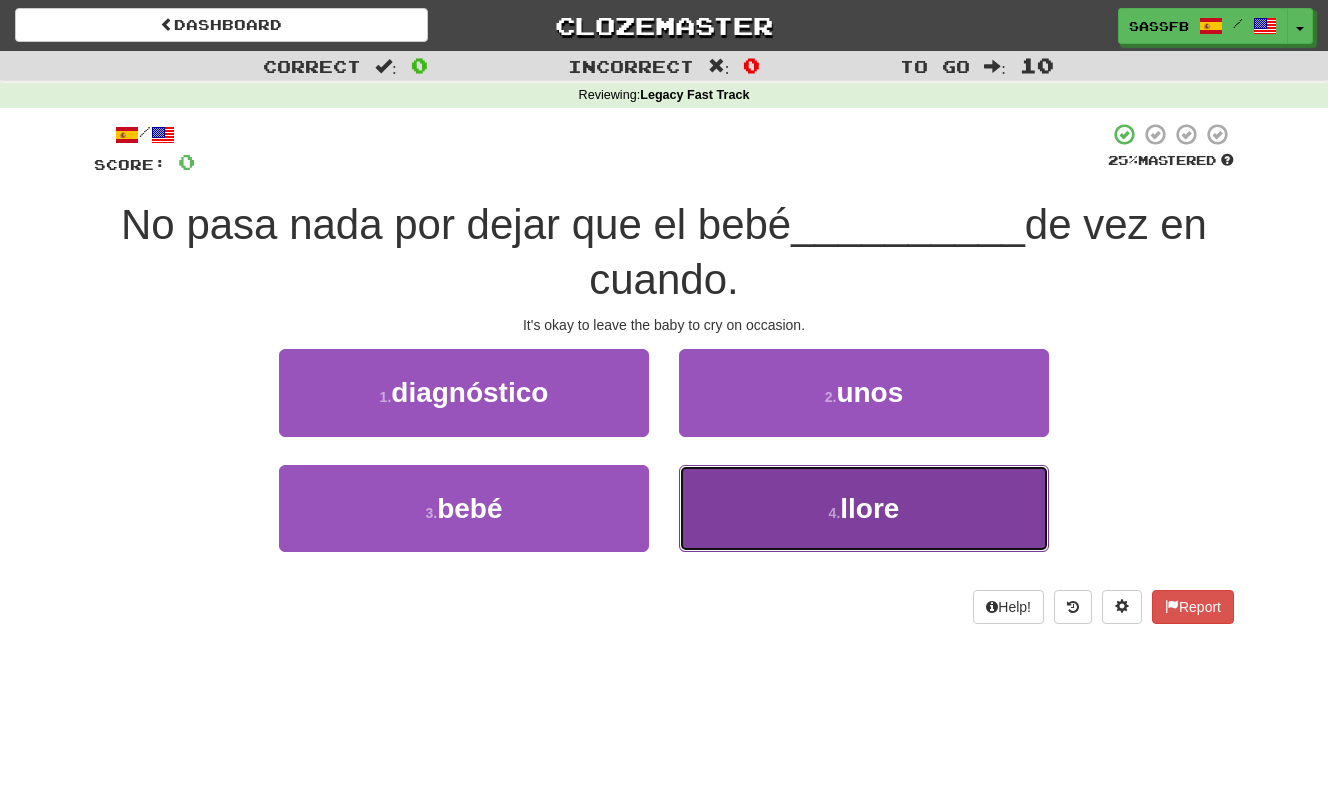 click on "4 . llore" at bounding box center [864, 508] 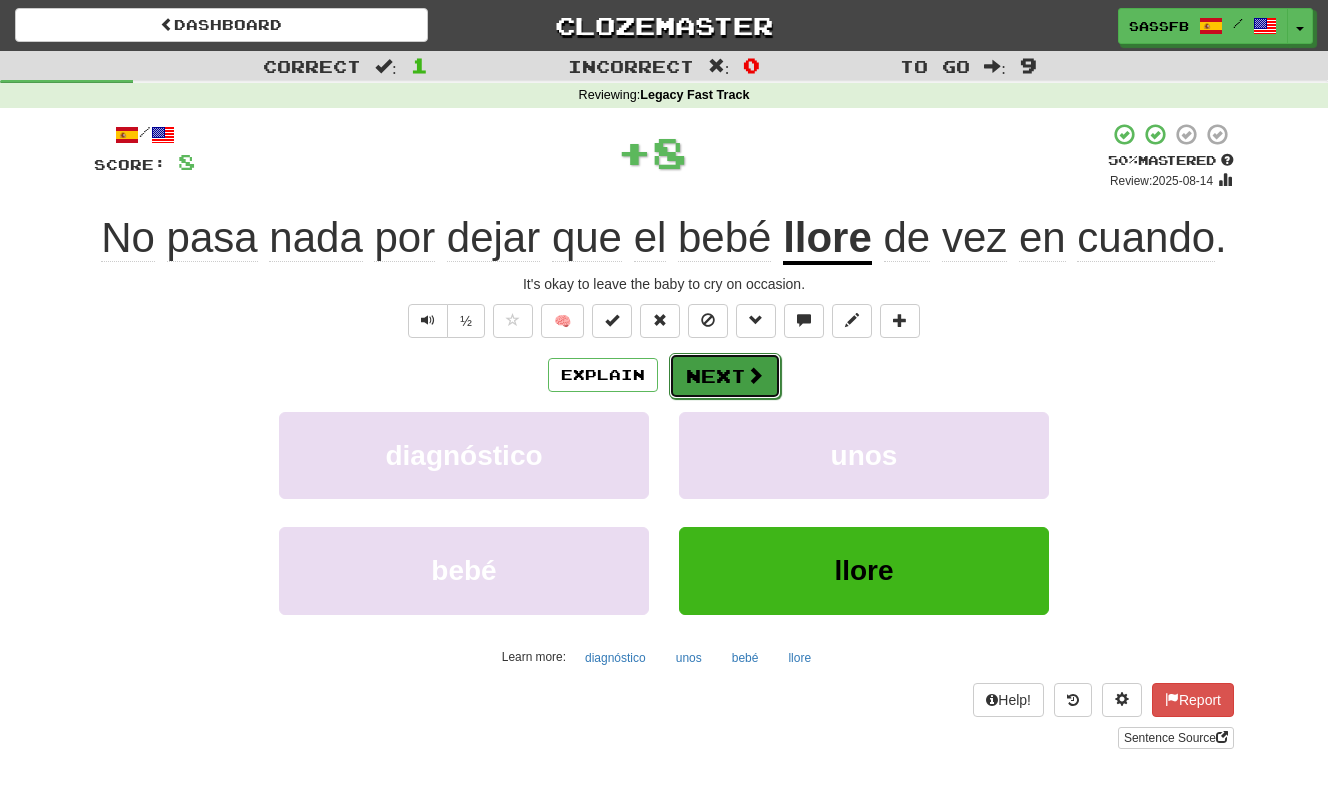 click on "Next" at bounding box center [725, 376] 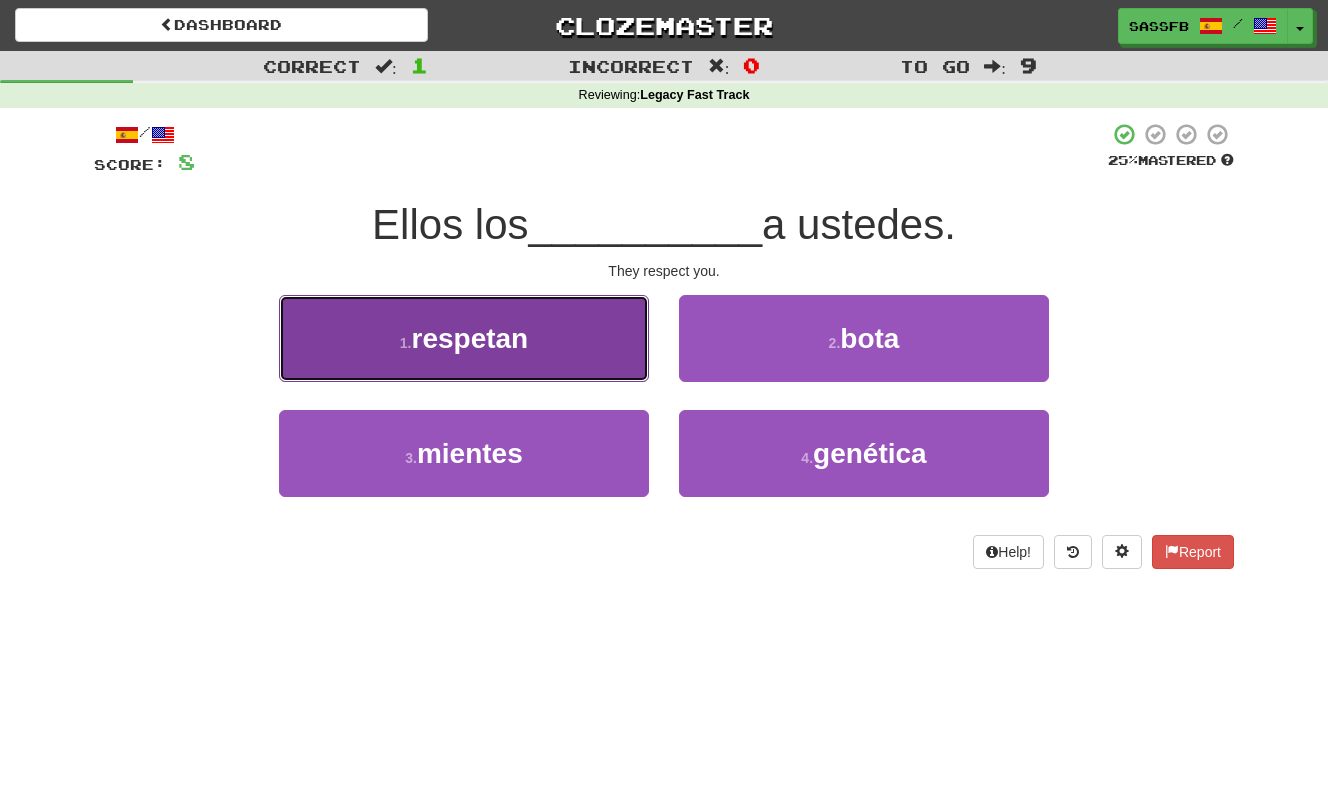 click on "1 ." at bounding box center (406, 343) 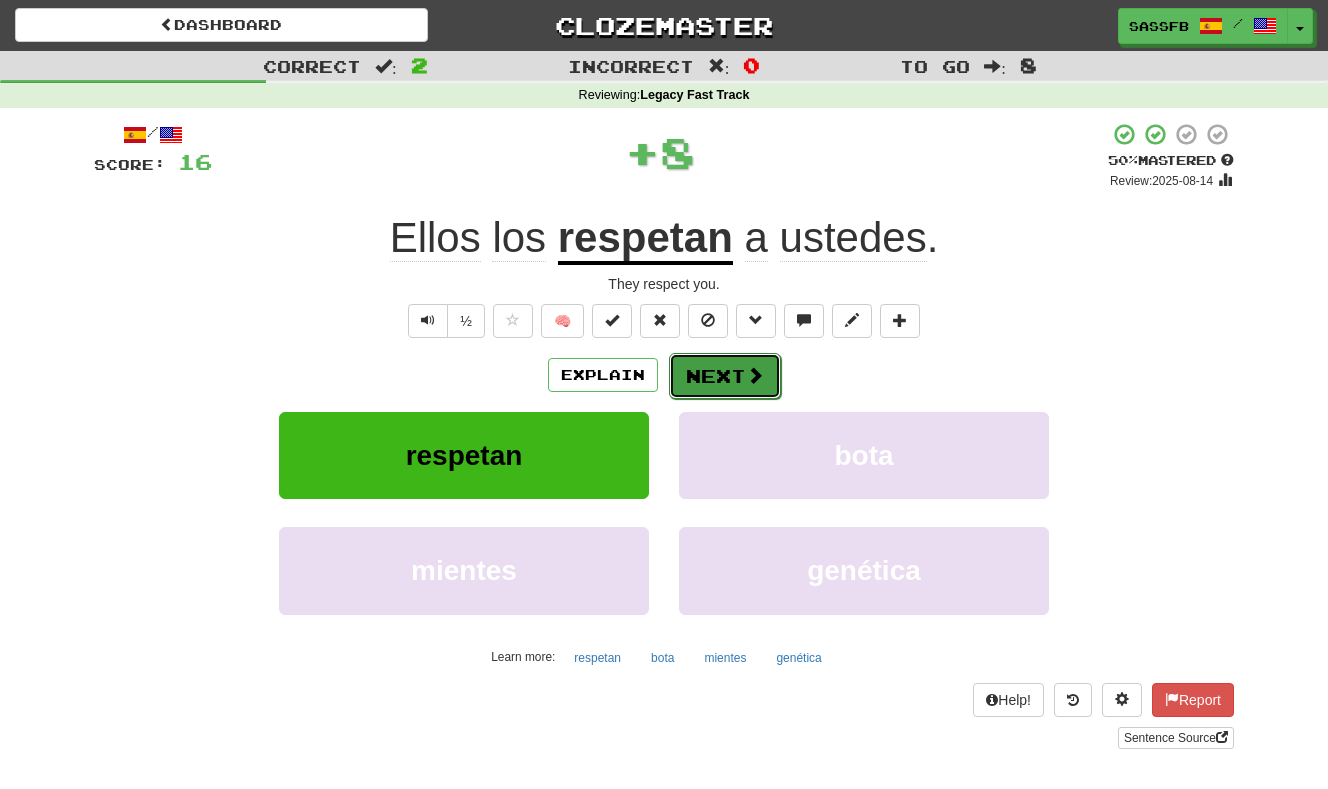 click on "Next" at bounding box center (725, 376) 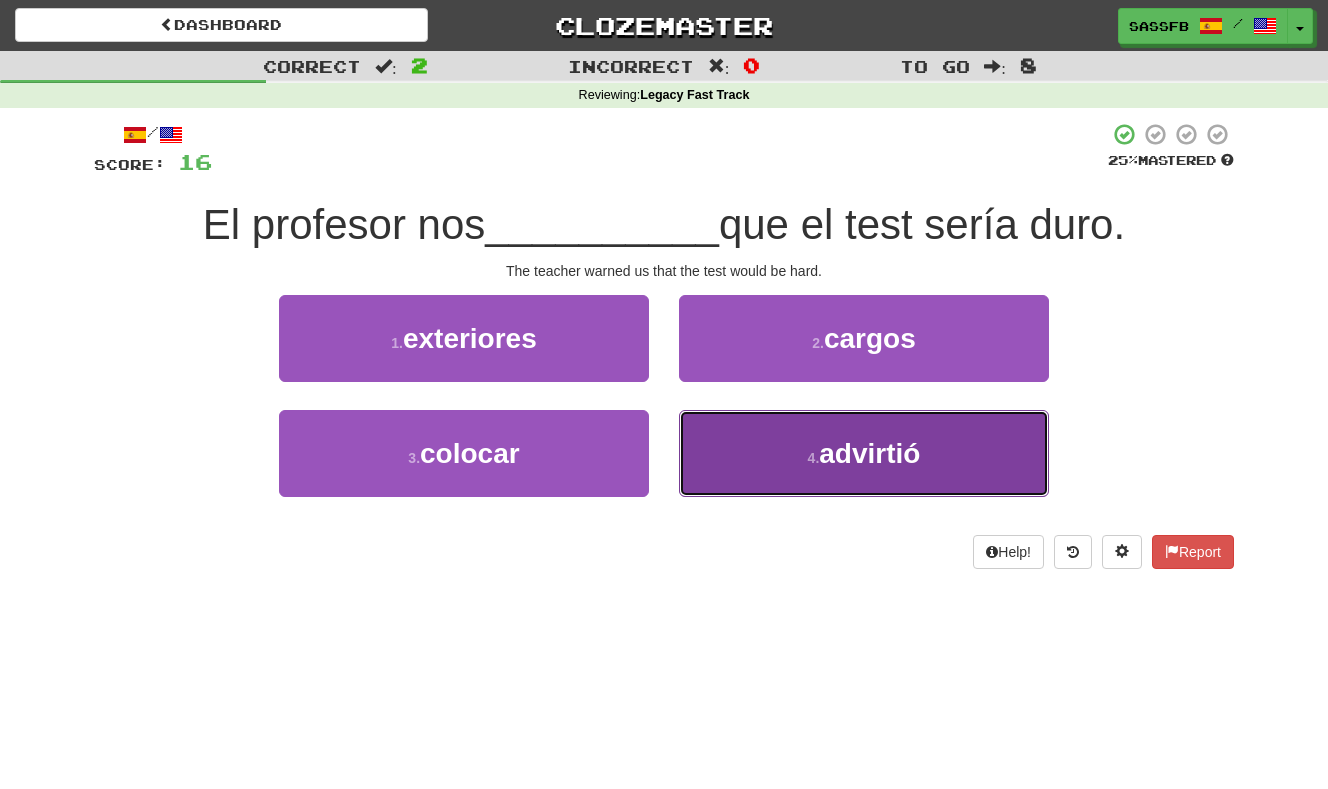click on "advirtió" at bounding box center (869, 453) 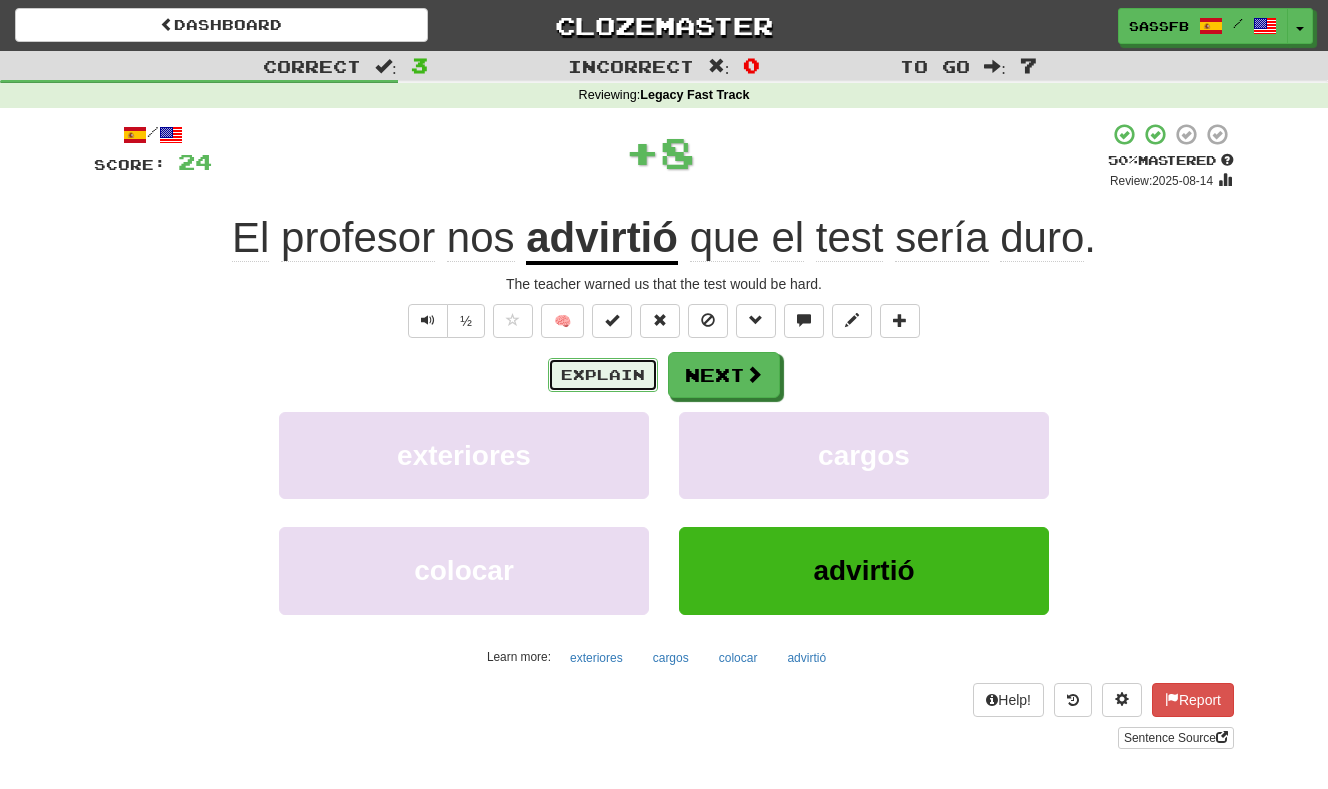 click on "Explain" at bounding box center [603, 375] 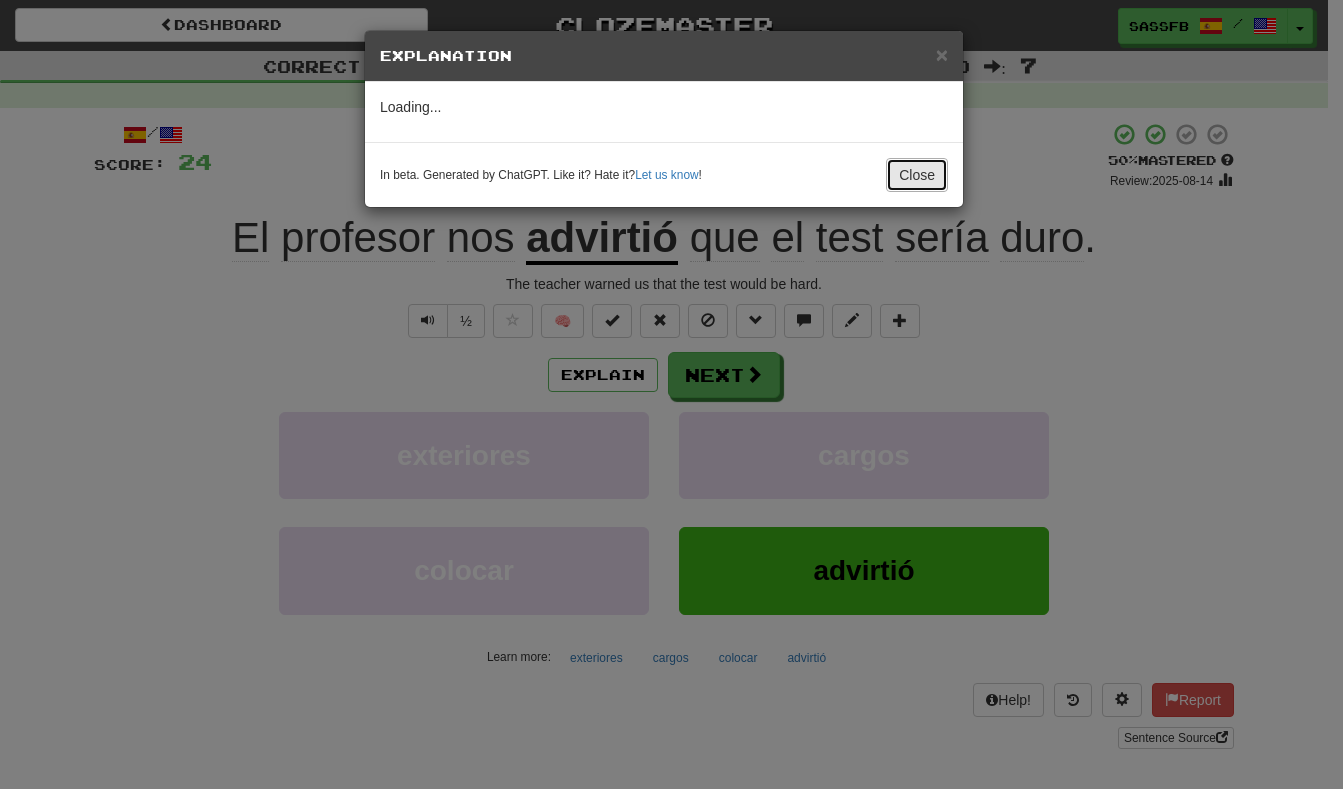 click on "Close" at bounding box center (917, 175) 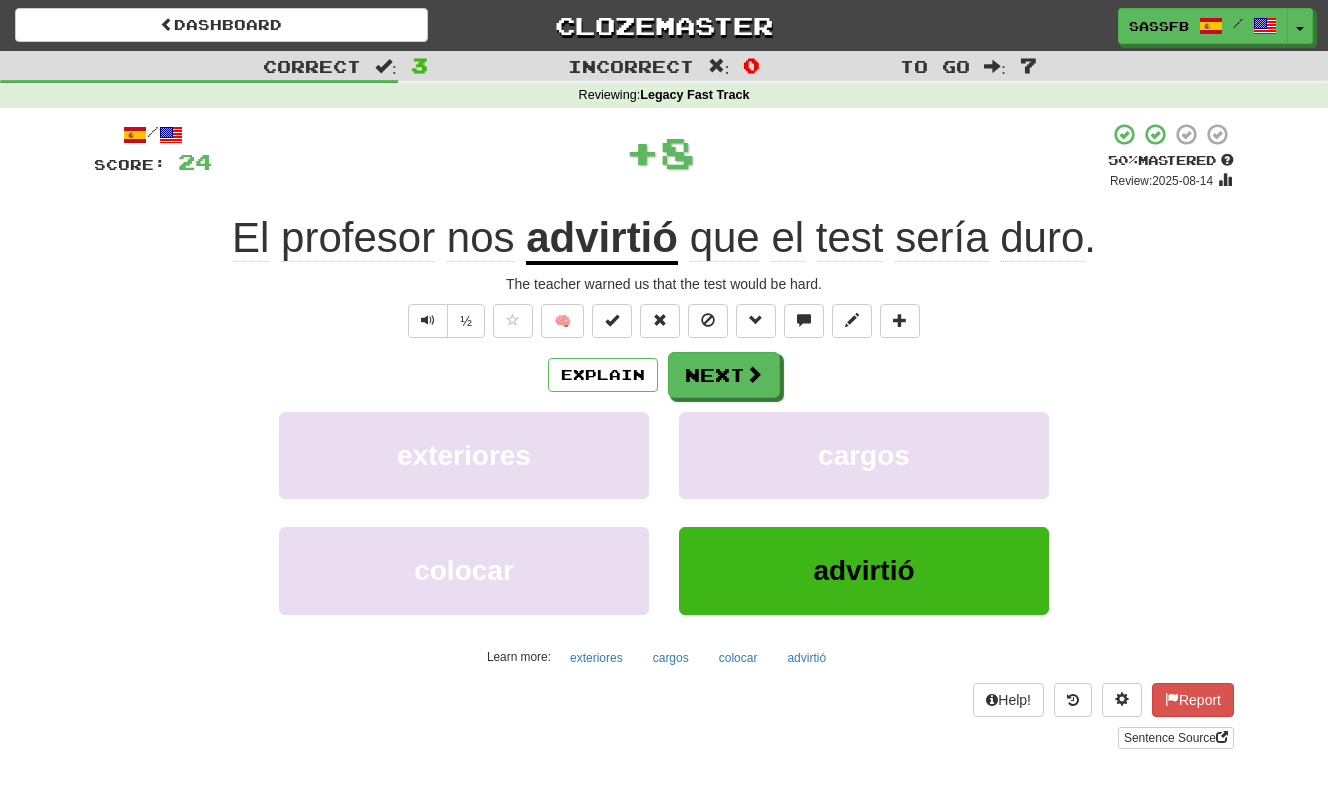 click on "El profesor nos advirtió que el test sería duro. The teacher warned us that the test would be hard. ½ 🧠 Explain Next exteriores cargos colocar advirtió Learn more: exteriores cargos colocar advirtió Help! Report Sentence Source" at bounding box center [664, 435] 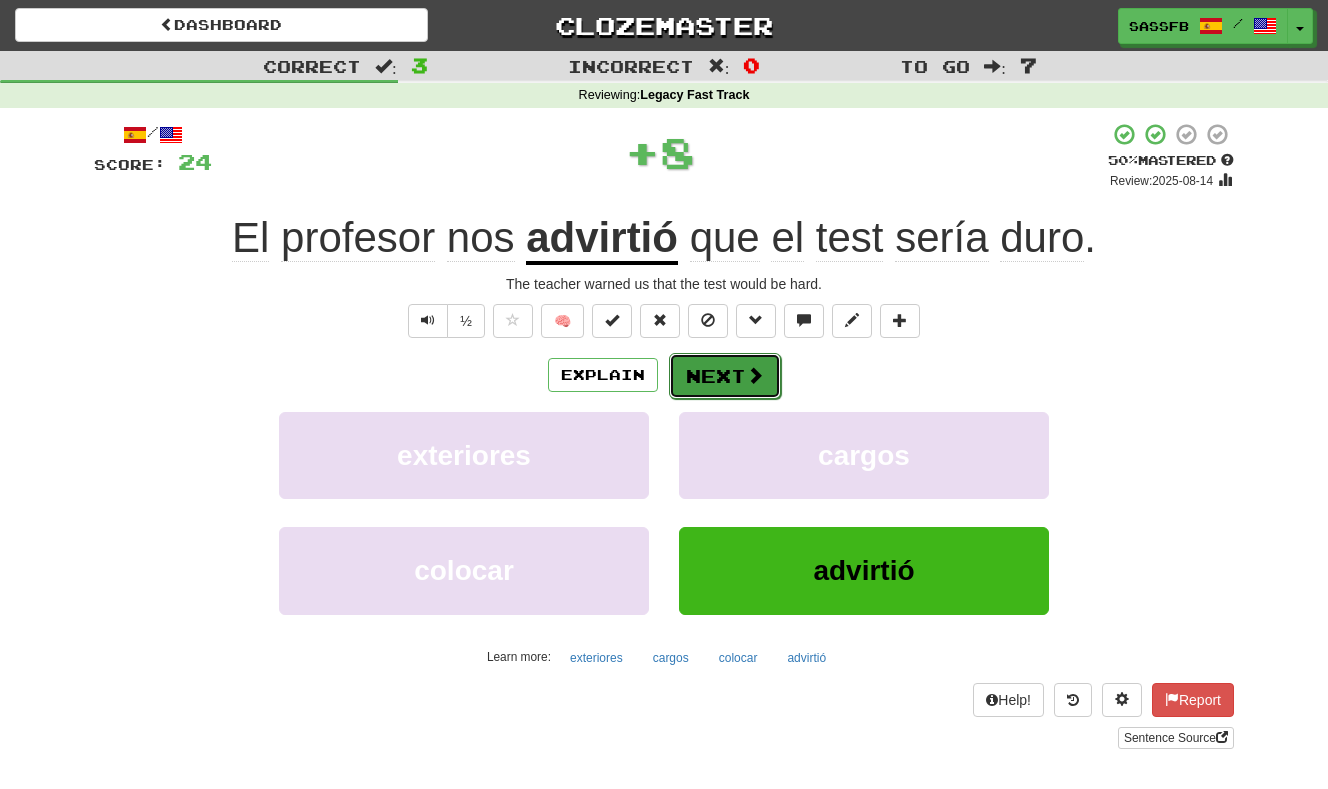 click at bounding box center (755, 375) 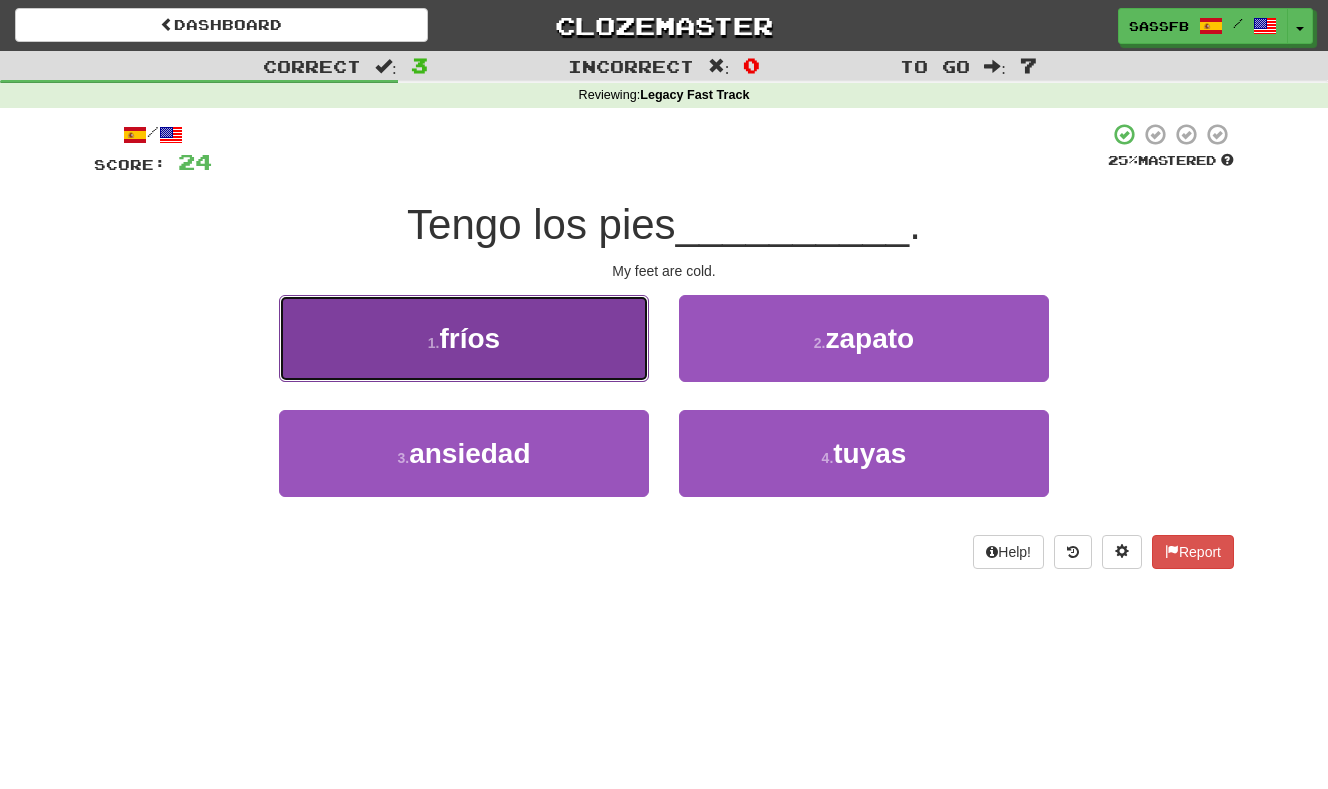 click on "1 . fríos" at bounding box center (464, 338) 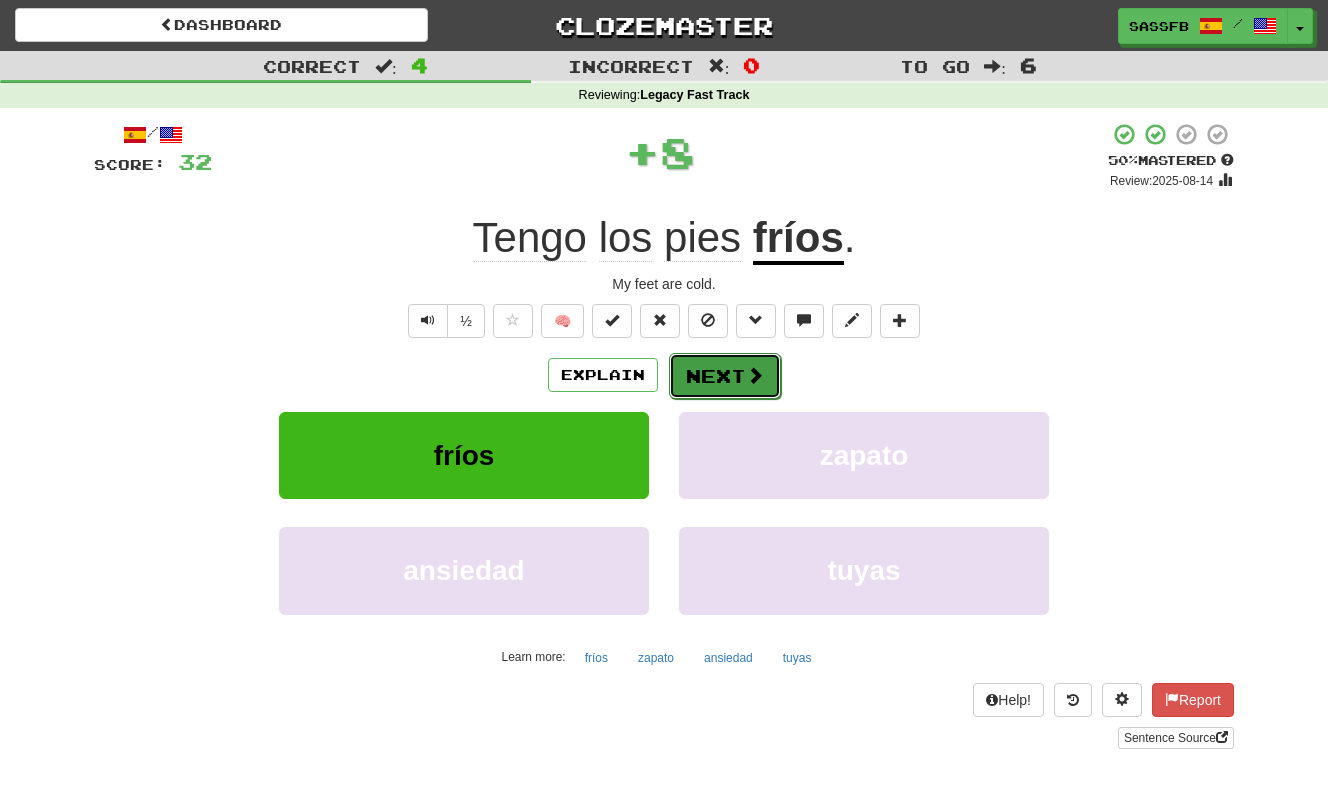 click on "Next" at bounding box center [725, 376] 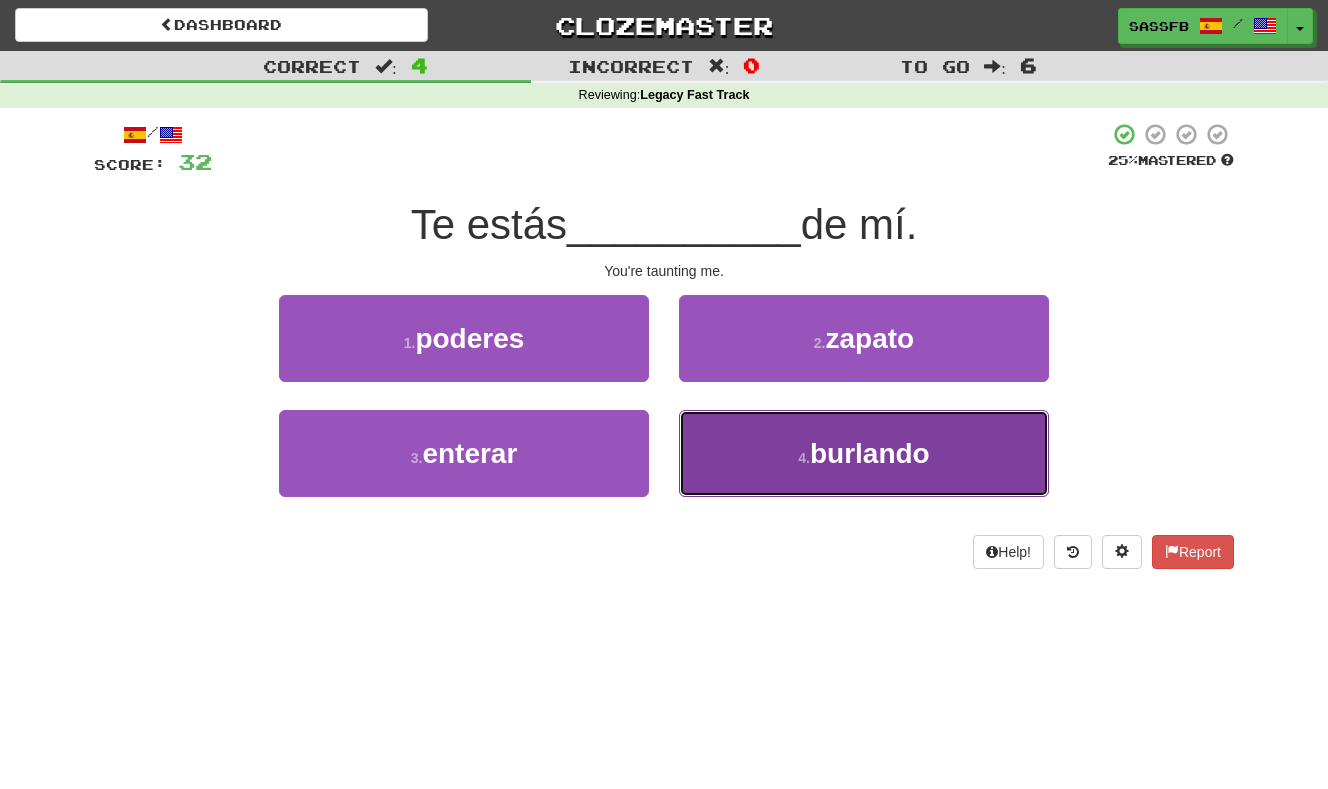 click on "4 . burlando" at bounding box center [864, 453] 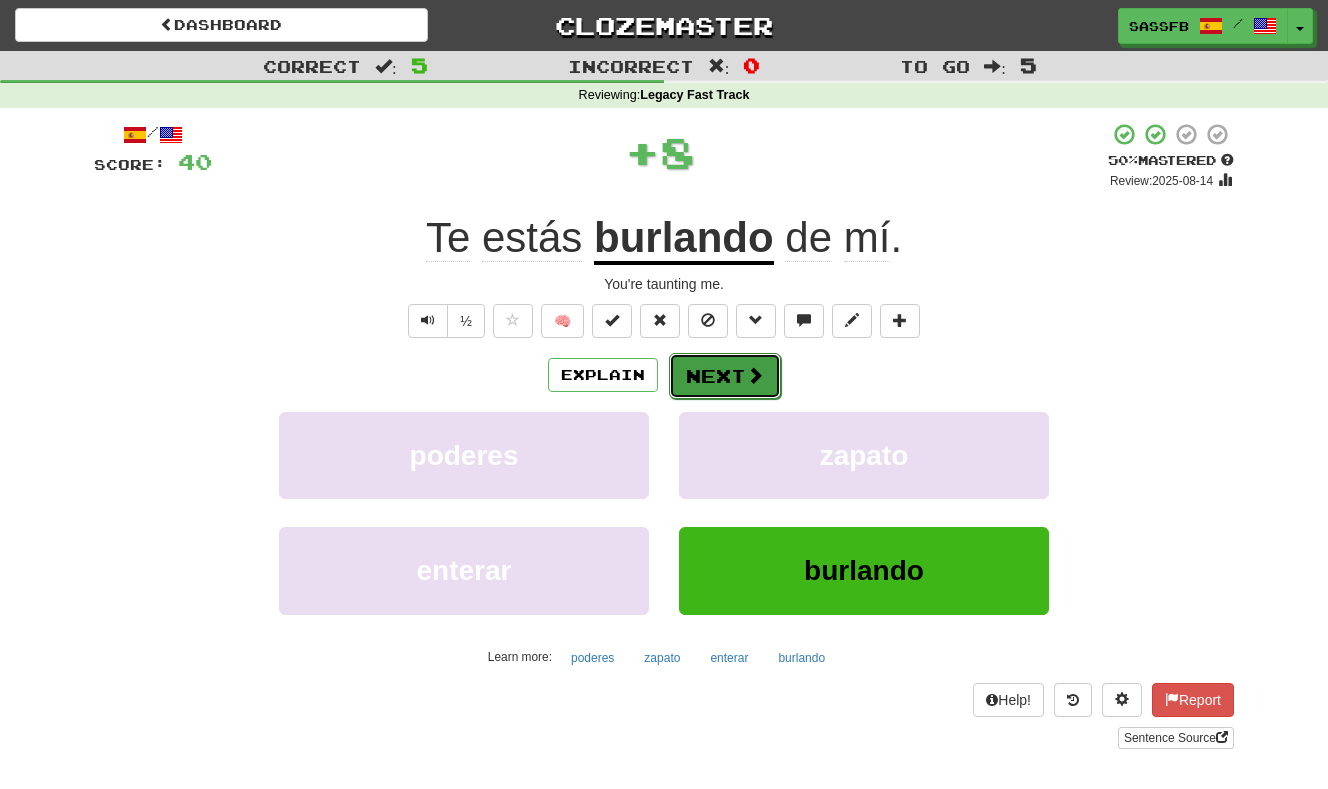 click on "Next" at bounding box center (725, 376) 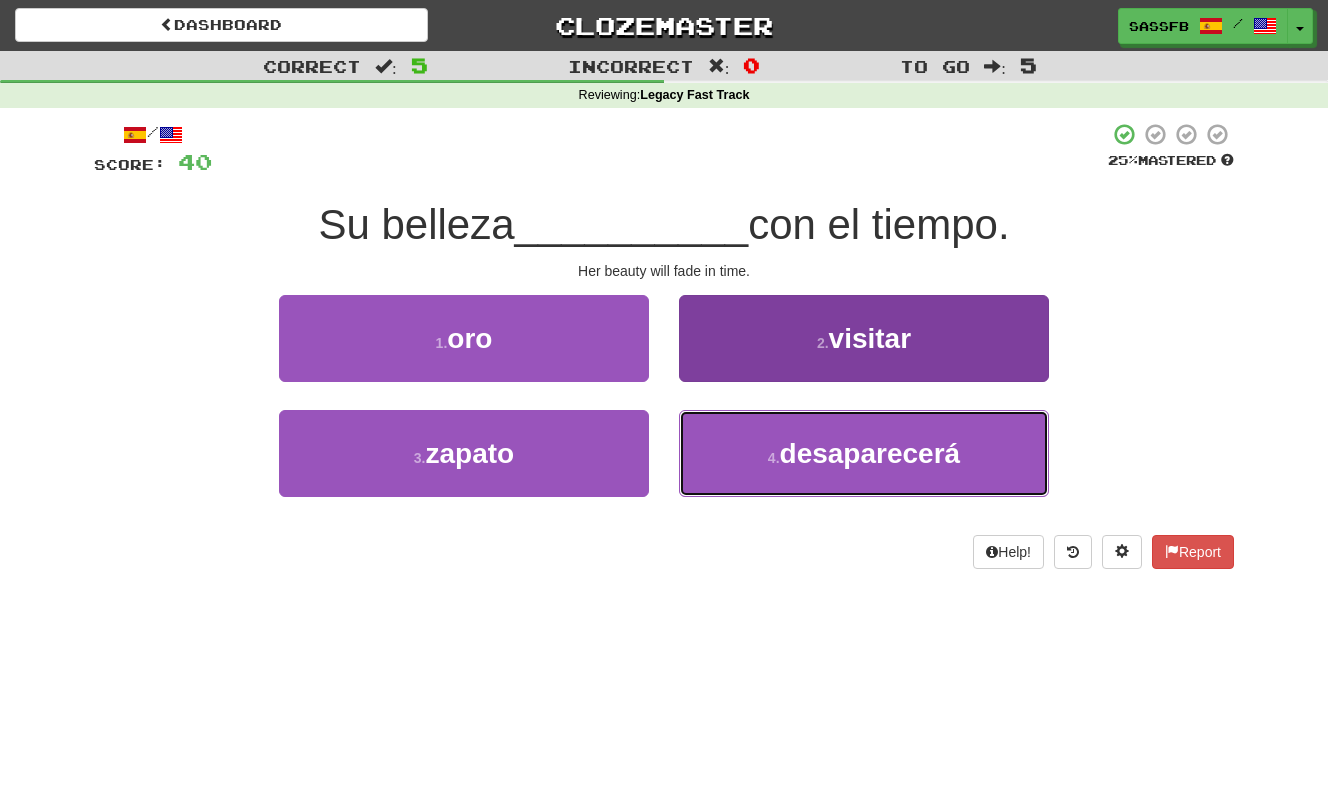 click on "desaparecerá" at bounding box center (870, 453) 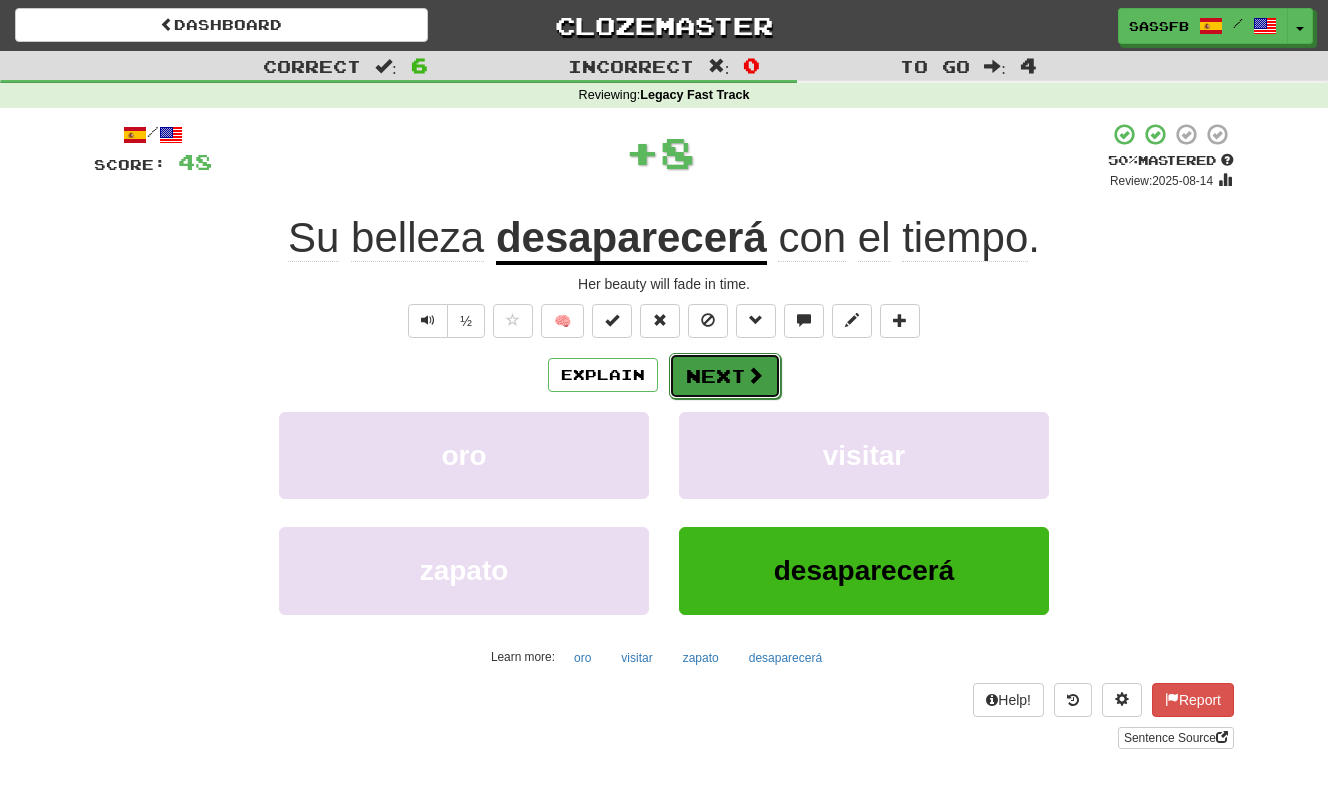 click on "Next" at bounding box center (725, 376) 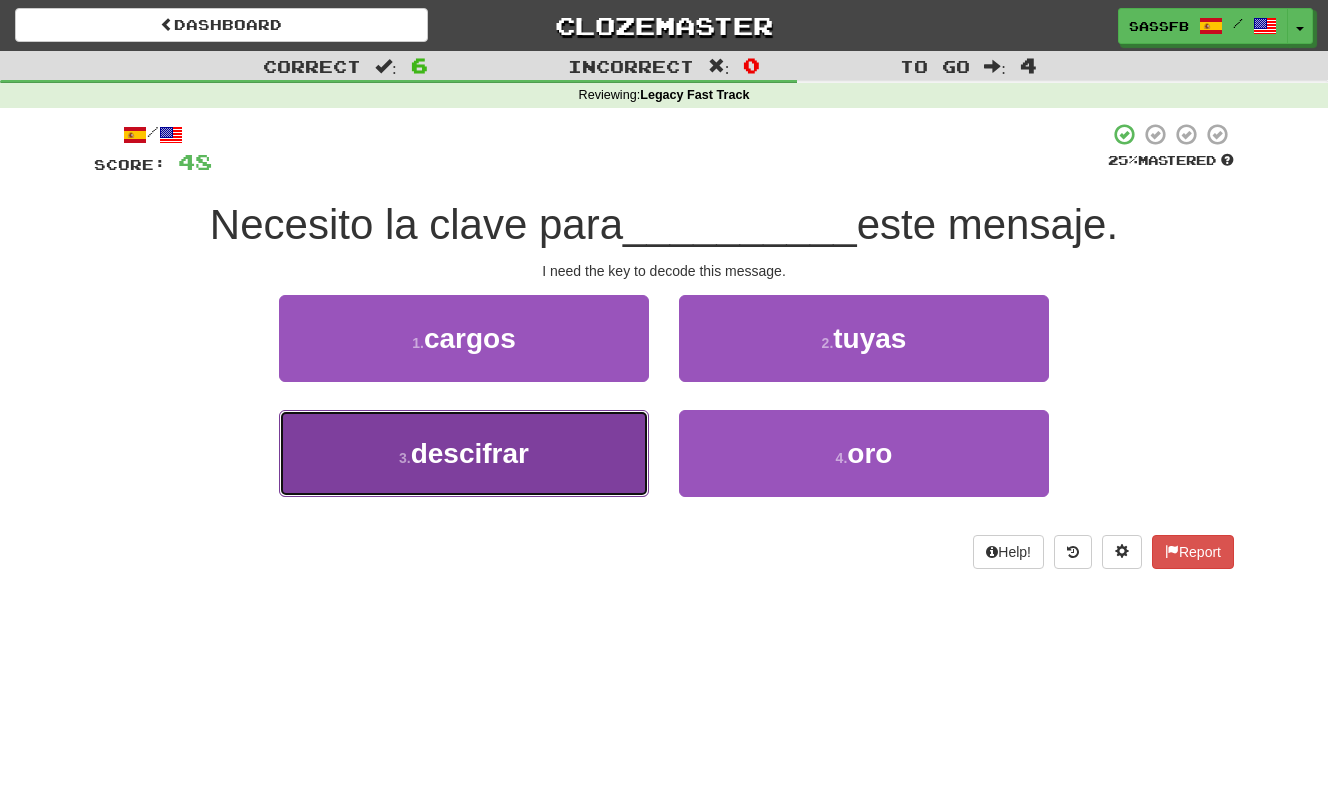 click on "descifrar" at bounding box center (470, 453) 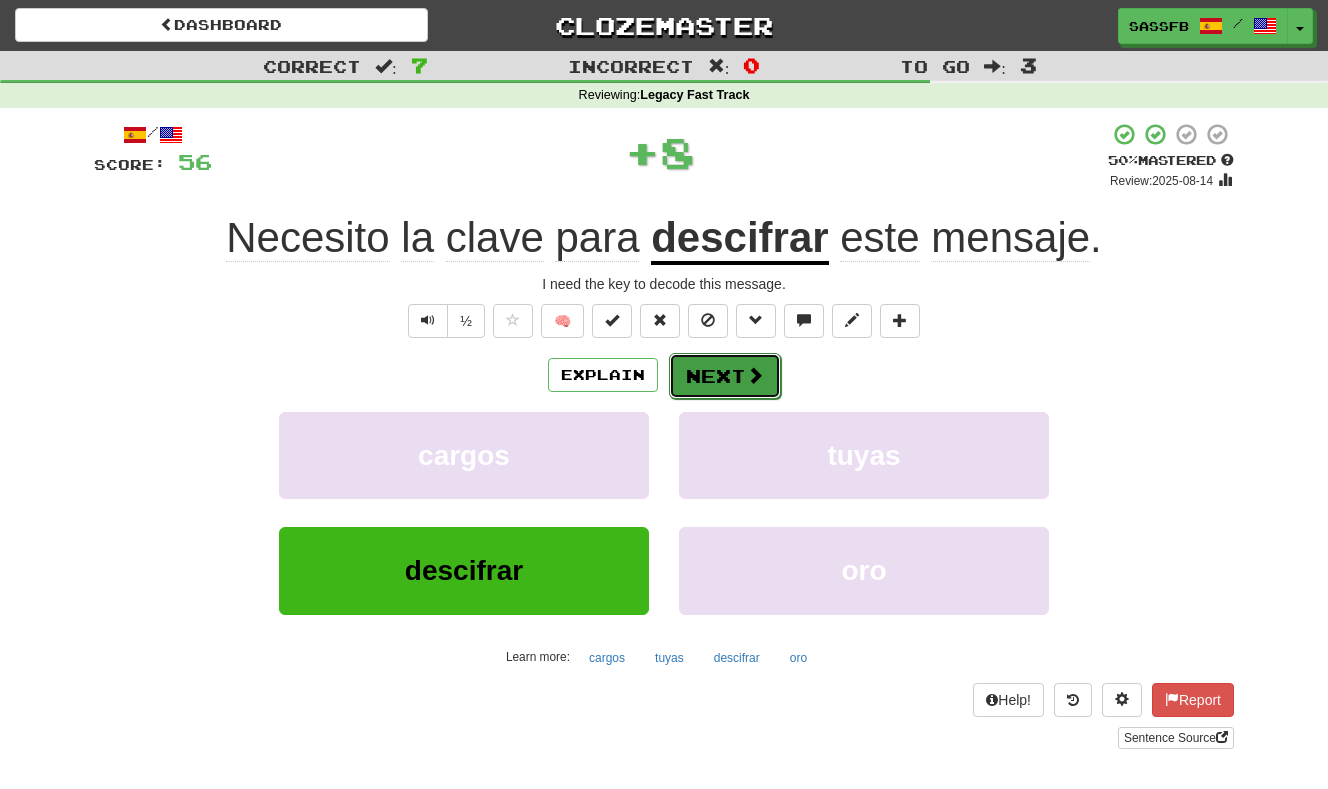 click at bounding box center [755, 375] 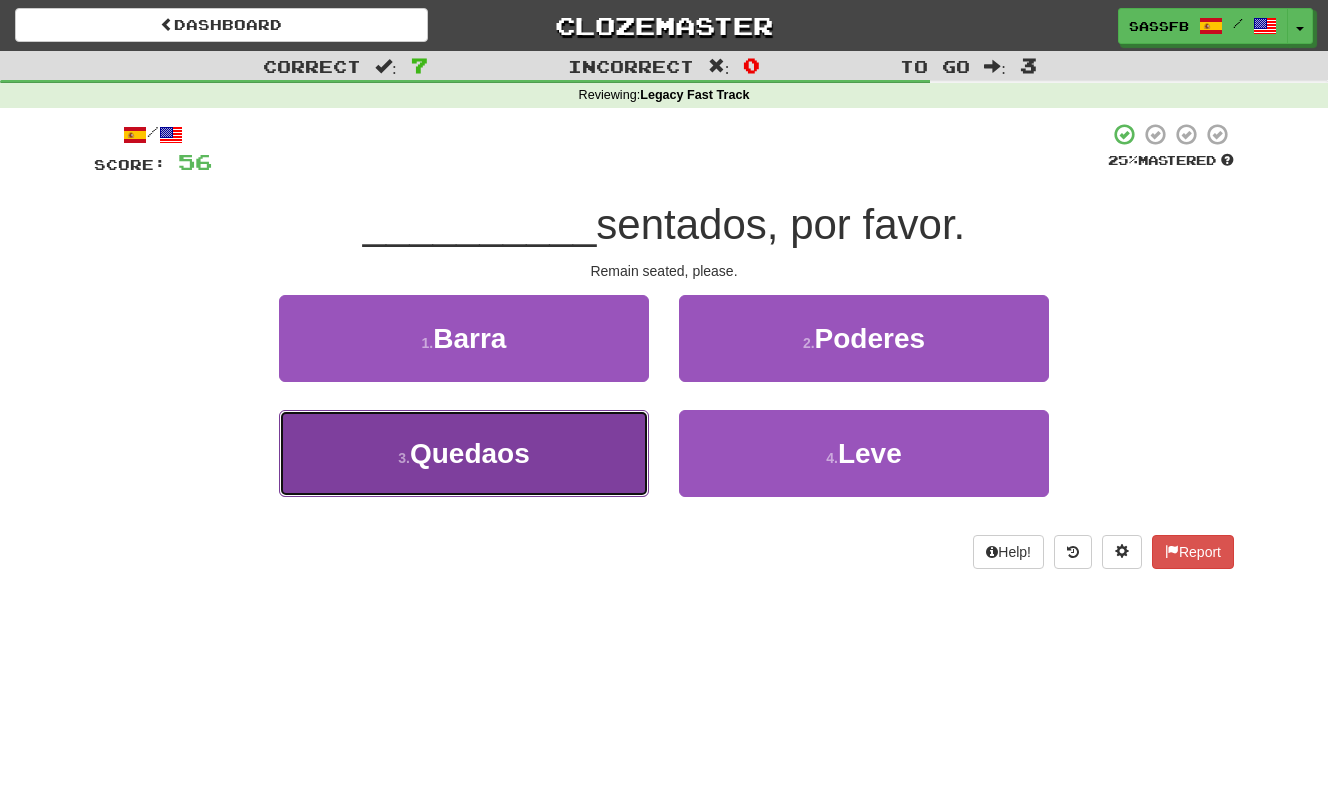 click on "3 . Quedaos" at bounding box center [464, 453] 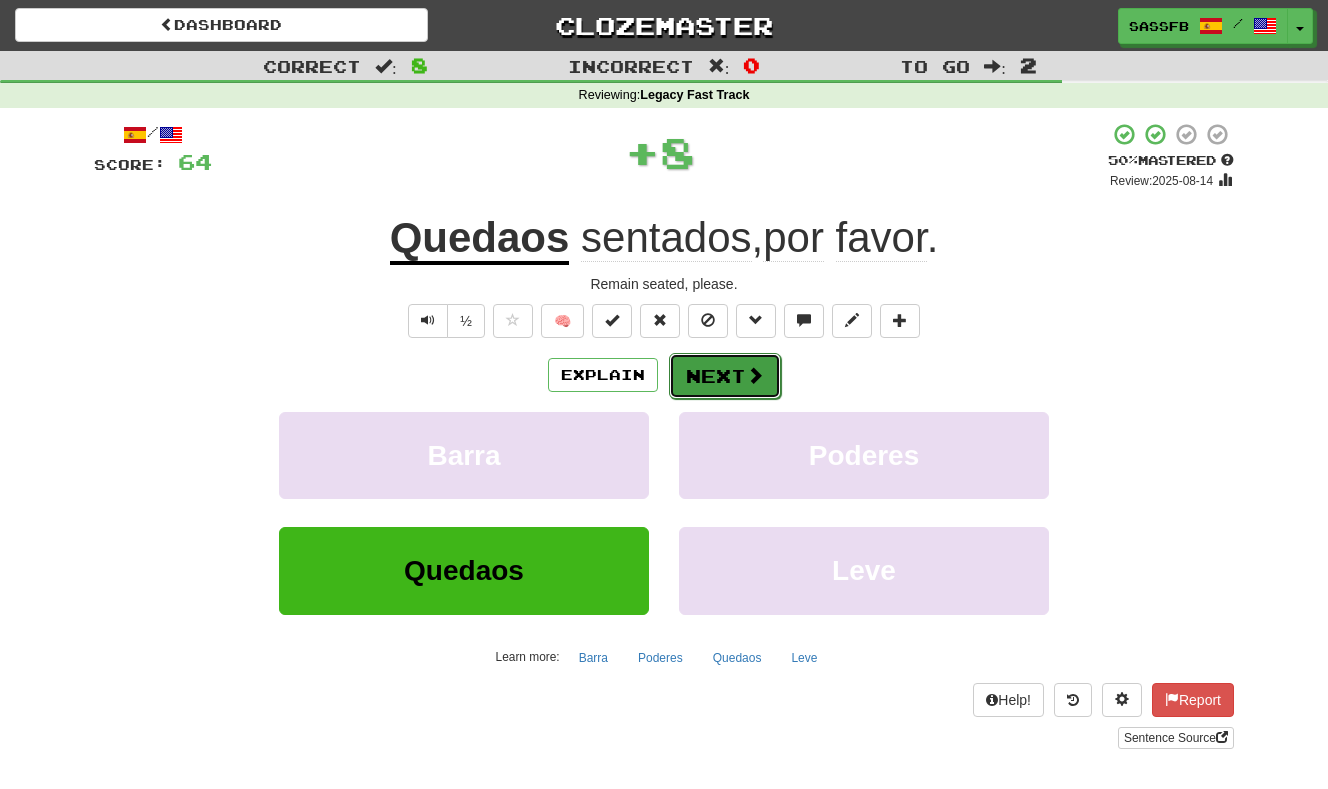 click on "Next" at bounding box center [725, 376] 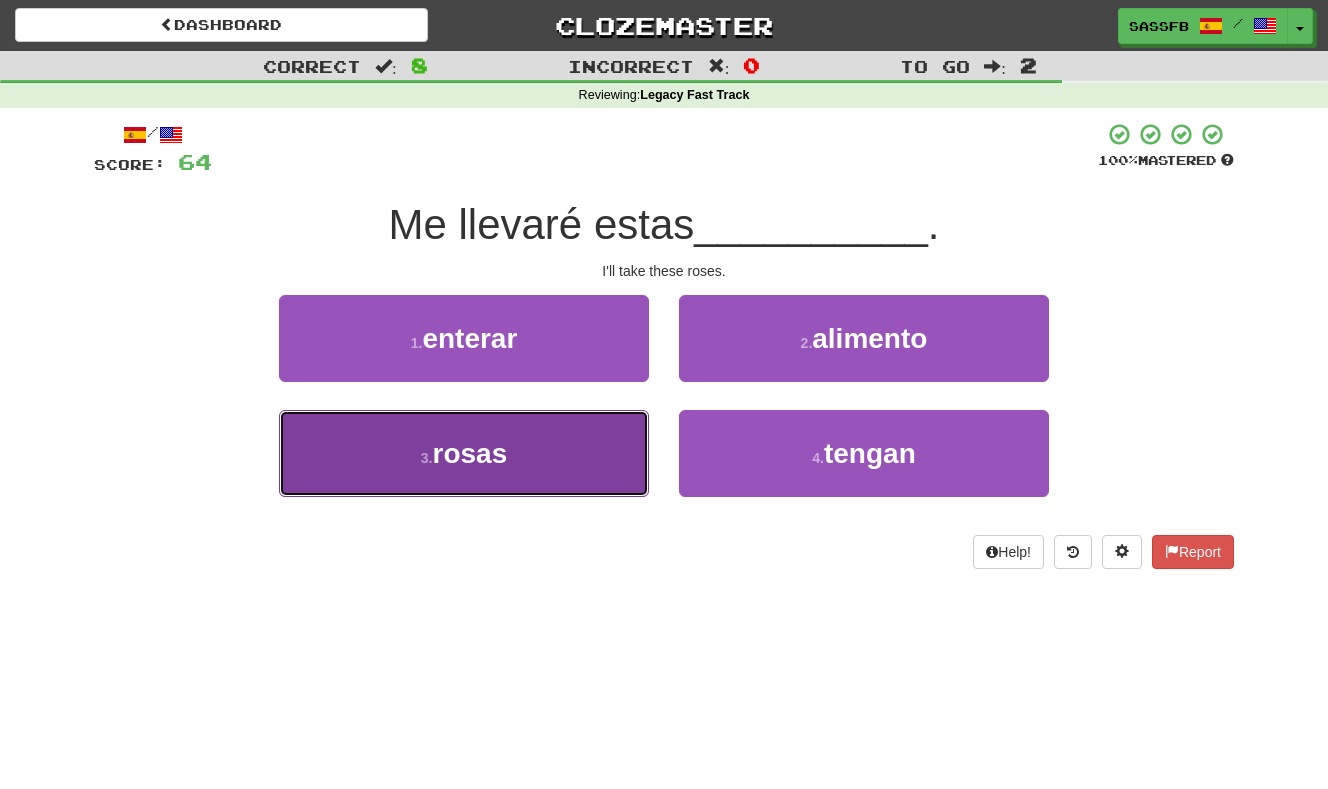 click on "3 . rosas" at bounding box center (464, 453) 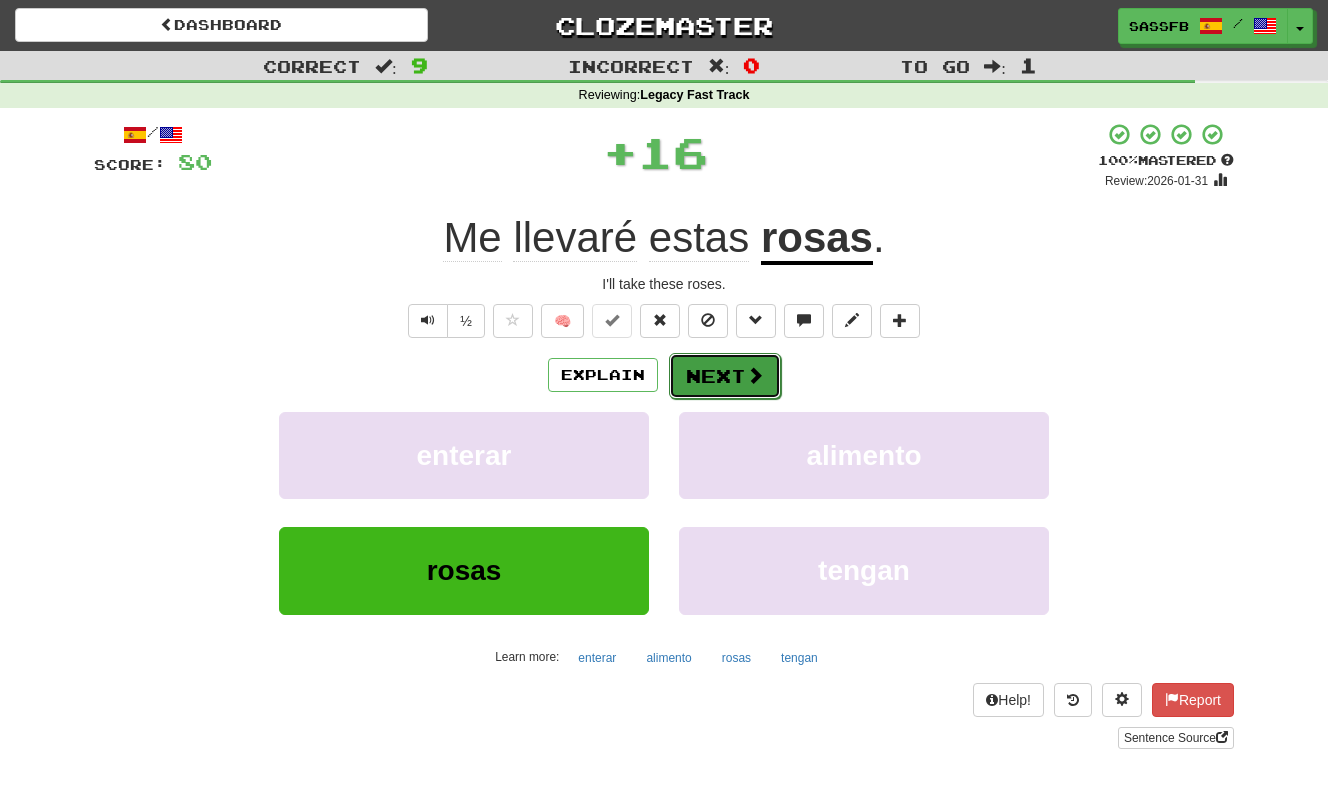 click on "Next" at bounding box center [725, 376] 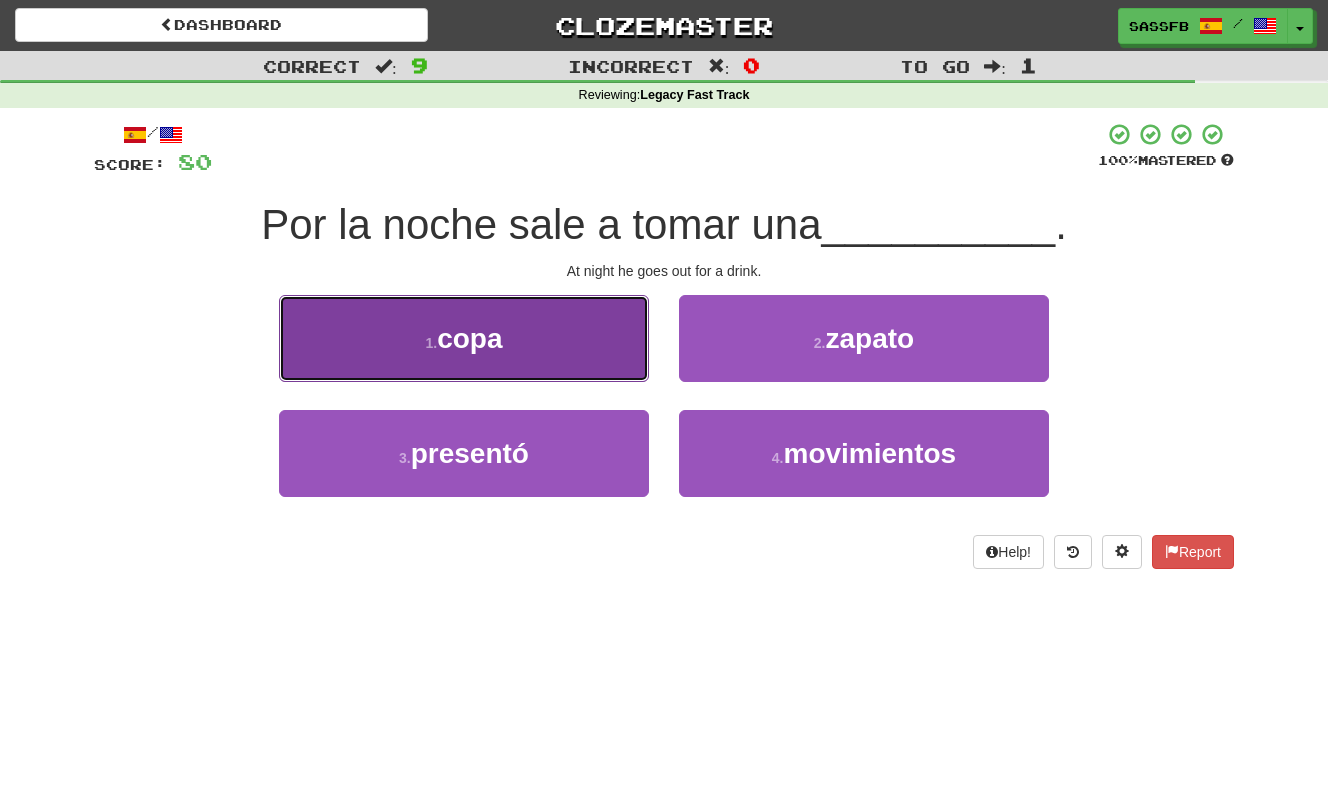 click on "1 .  copa" at bounding box center (464, 338) 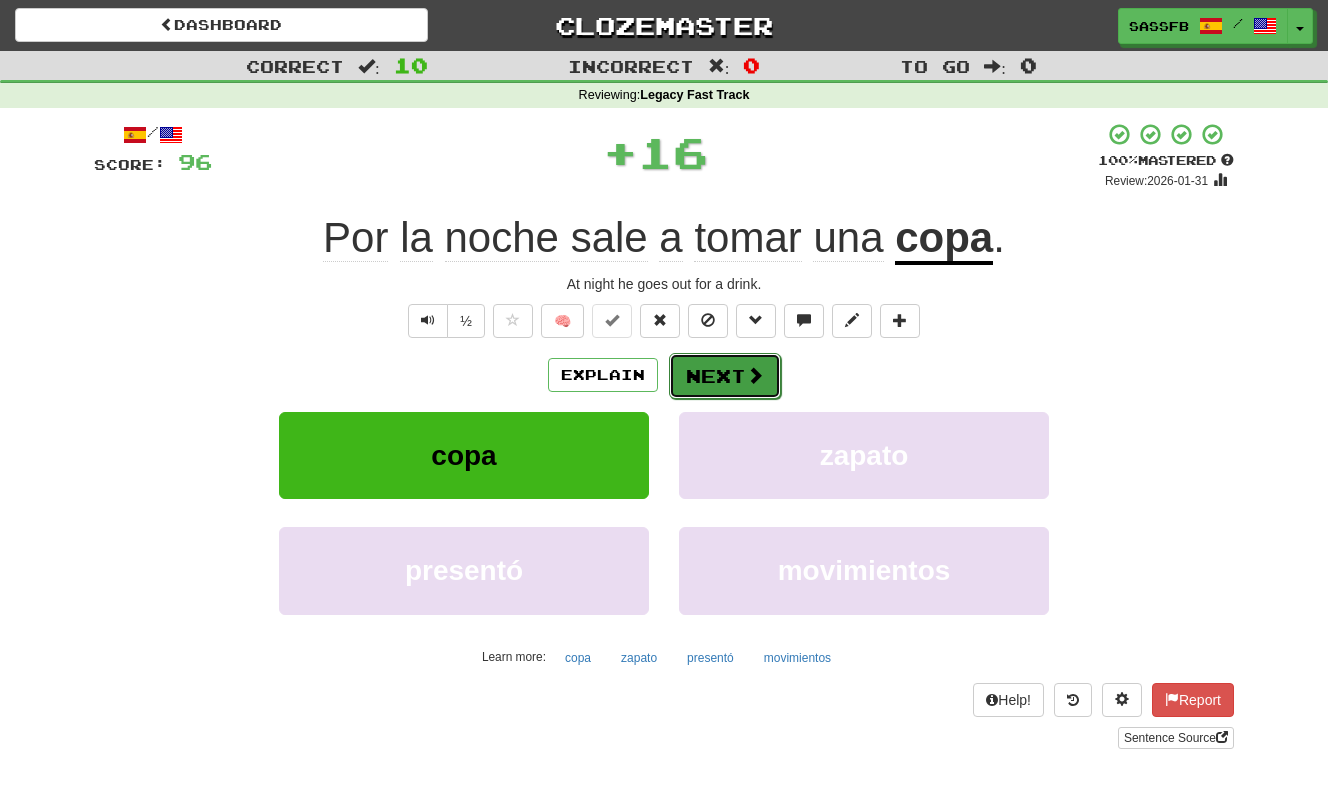 click on "Next" at bounding box center [725, 376] 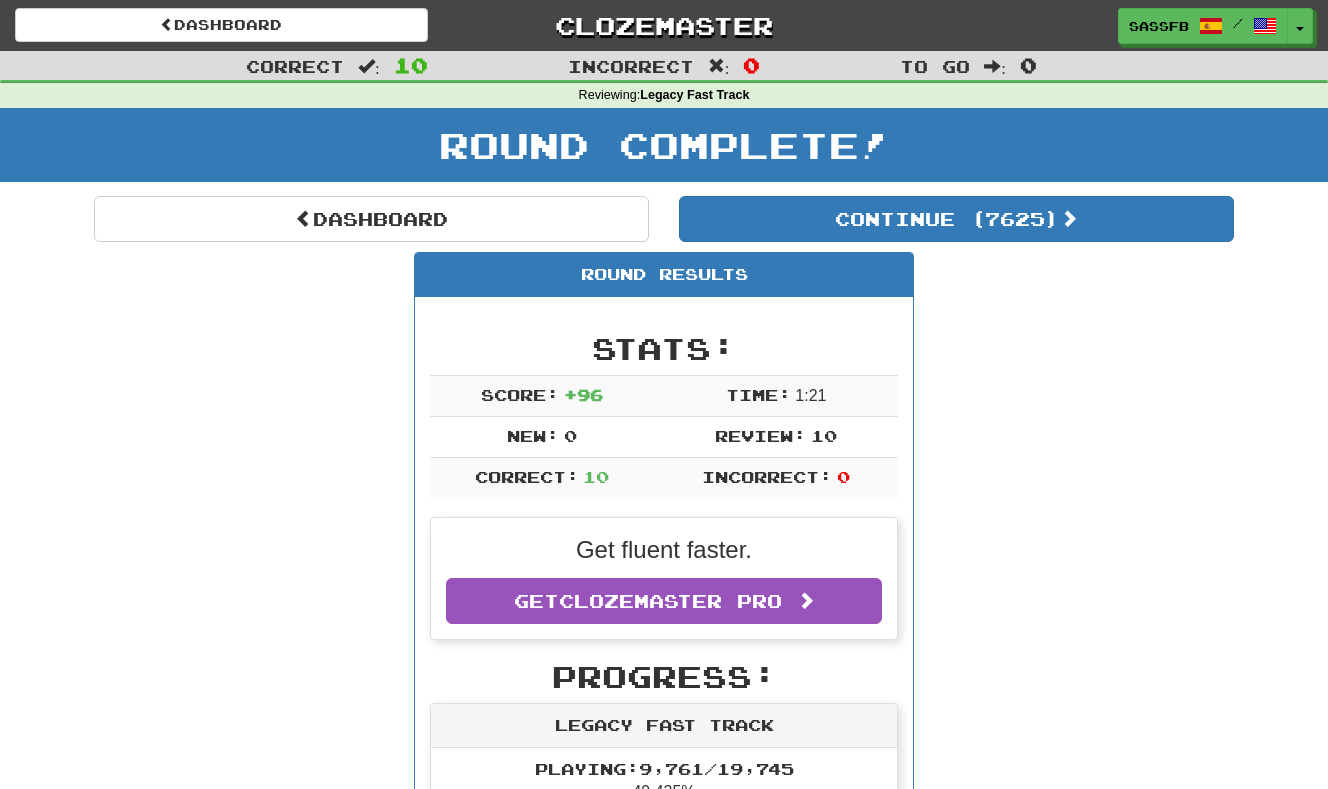click on "Report No pasa nada por dejar que el bebé llore de vez en cuando. It's okay to leave the baby to cry on occasion. Report Ellos los respetan a ustedes. They respect you. Report El profesor nos advirtió que el test sería duro. The teacher warned us that the test would be hard. Report Tengo los pies fríos . My feet are cold. Report Te estás burlando de mí. You're taunting me. Report Su belleza desaparecerá con el tiempo. Her beauty will fade in time. Report Necesito la clave para descifrar este mensaje. I need the key to decode this message." at bounding box center [664, 1258] 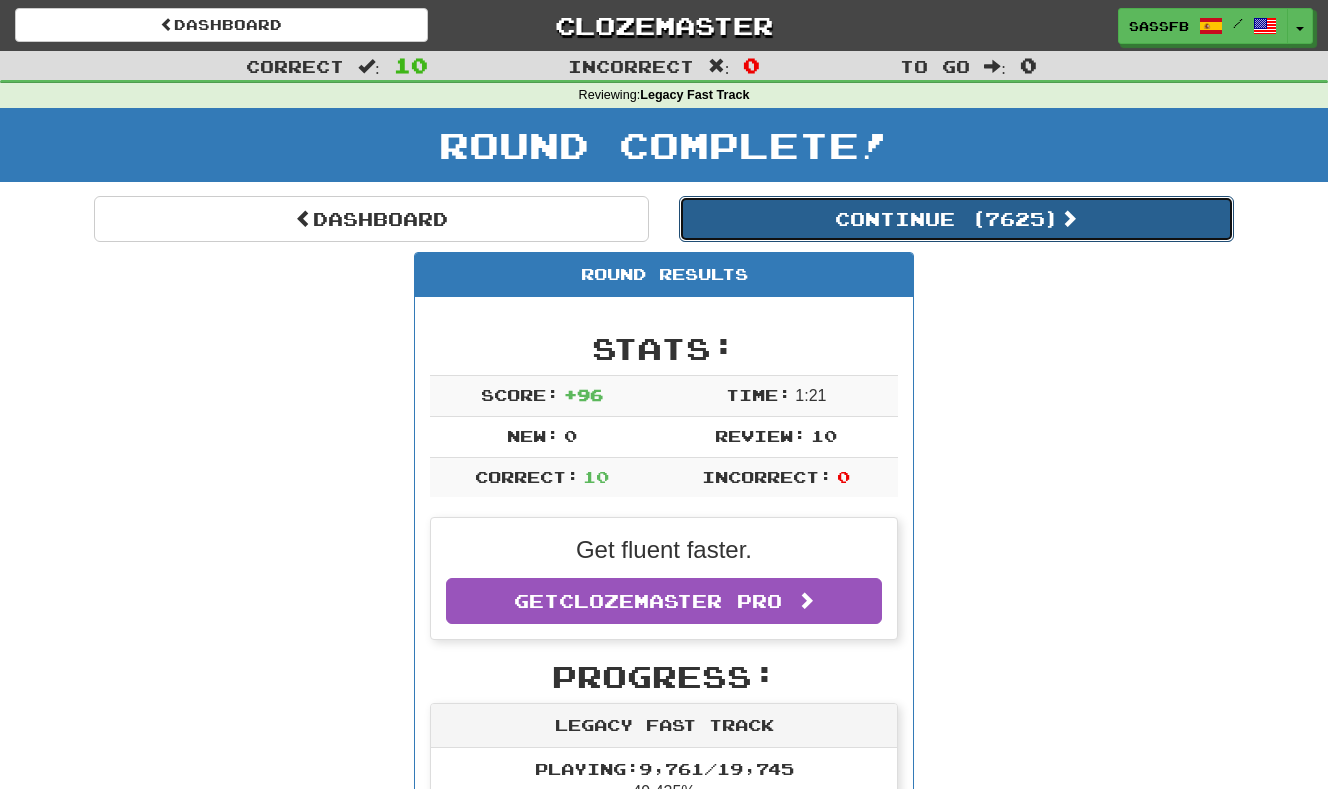 click on "Continue ( 7625 )" at bounding box center [956, 219] 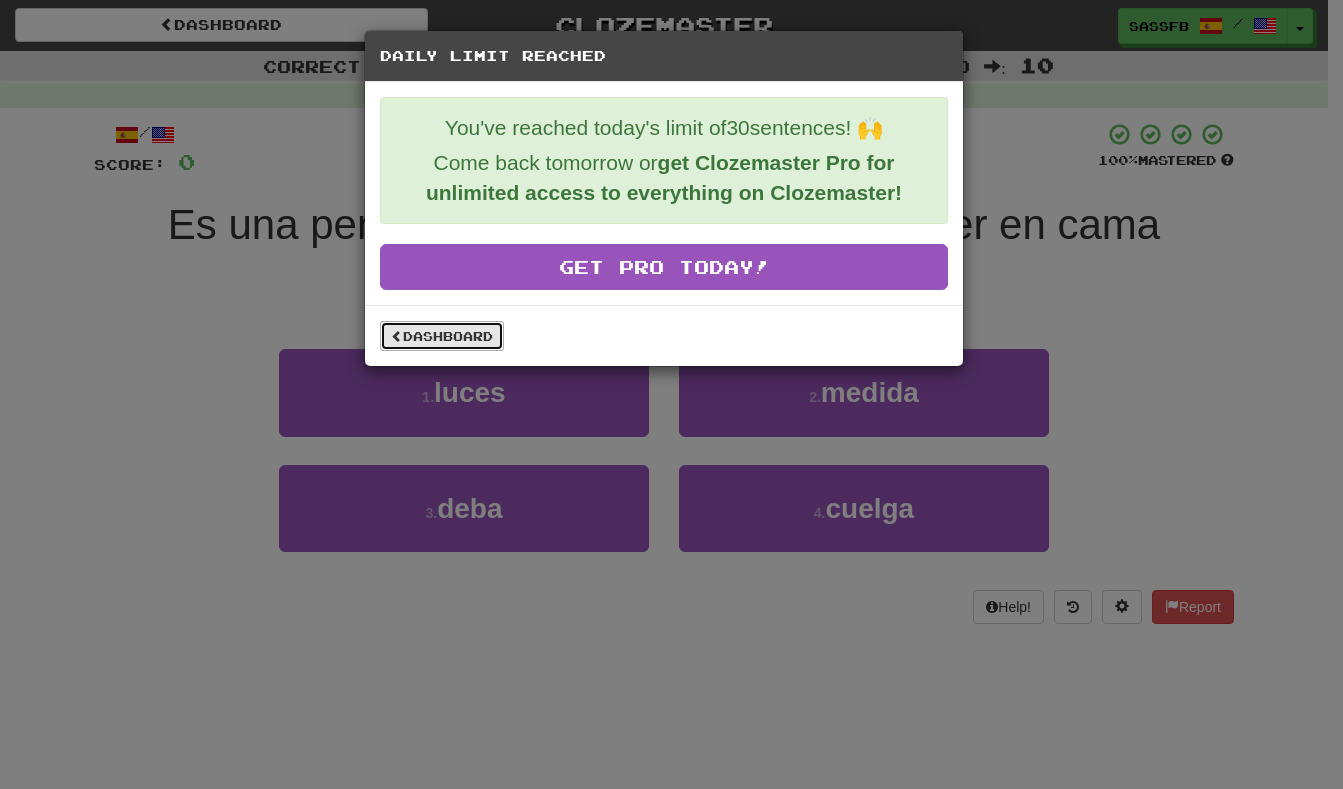 click on "Dashboard" at bounding box center (442, 336) 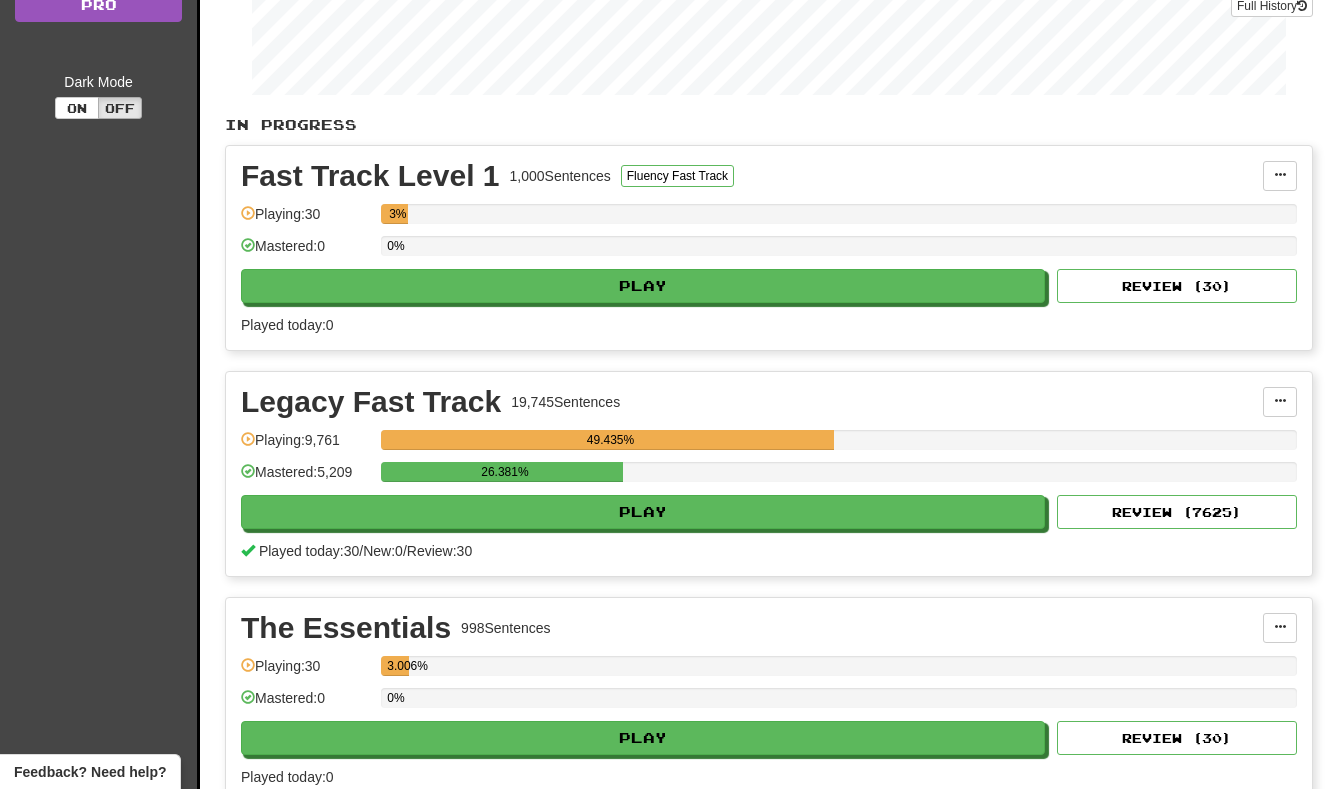 scroll, scrollTop: 437, scrollLeft: 0, axis: vertical 